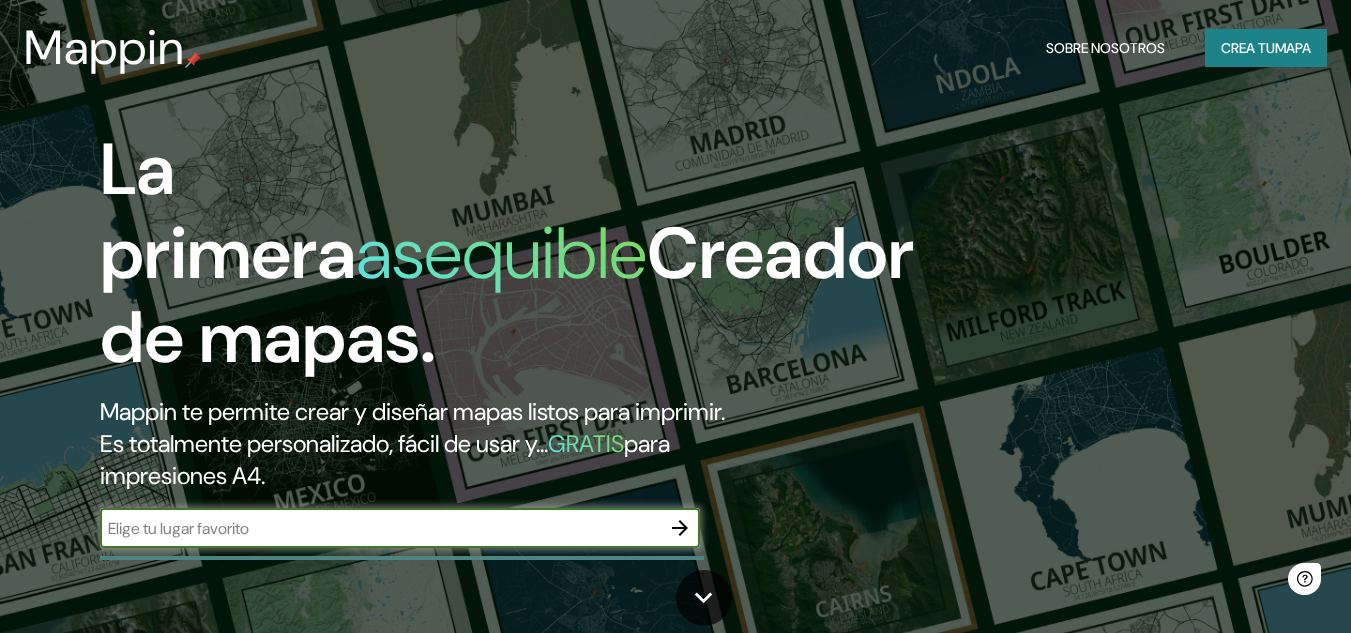 scroll, scrollTop: 0, scrollLeft: 0, axis: both 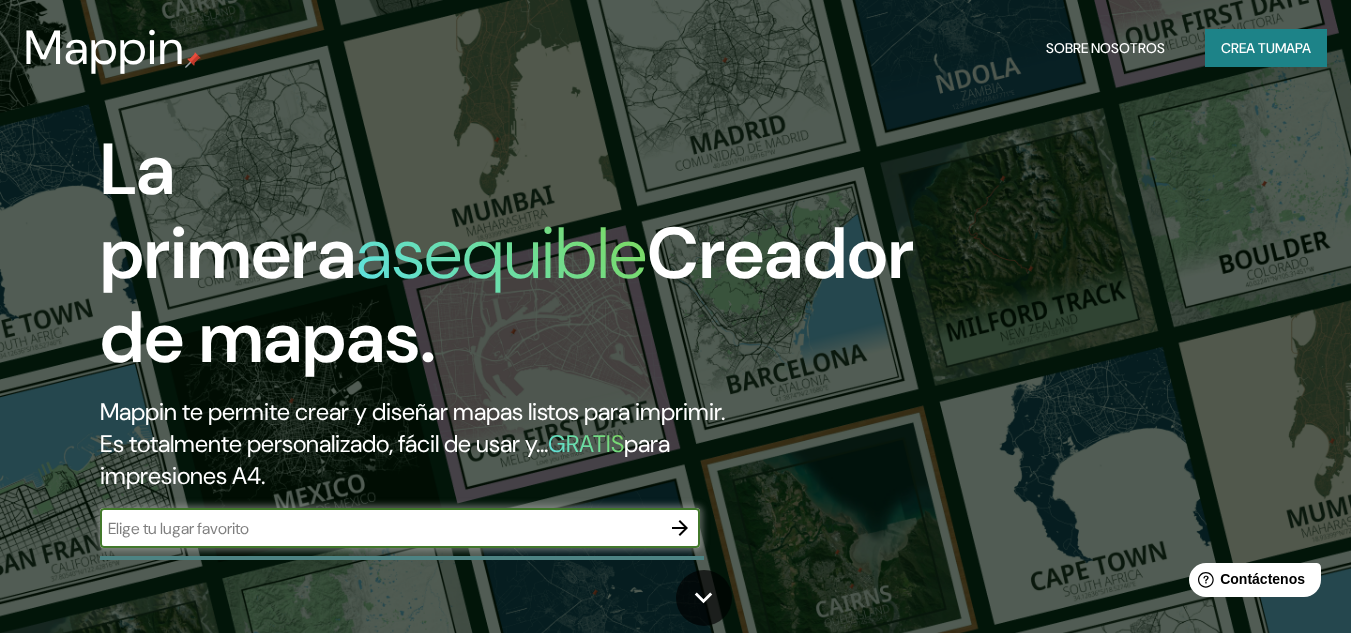 click on "Crea tu" at bounding box center [1248, 48] 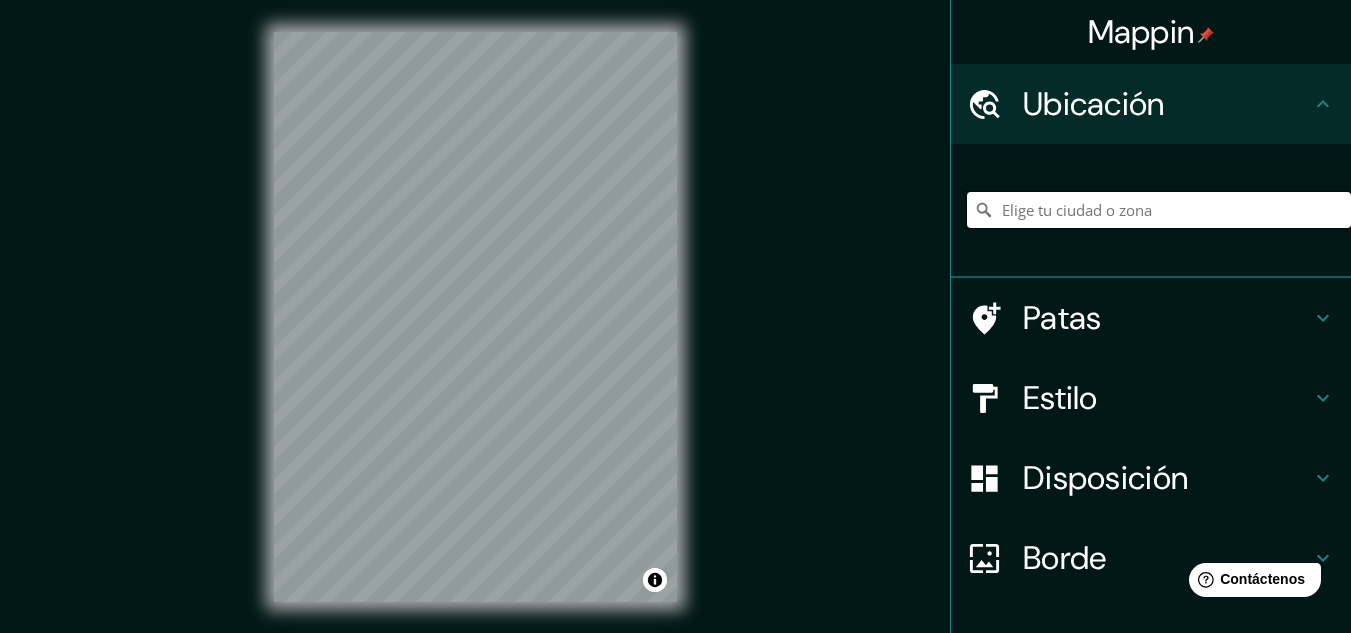 click at bounding box center (1159, 210) 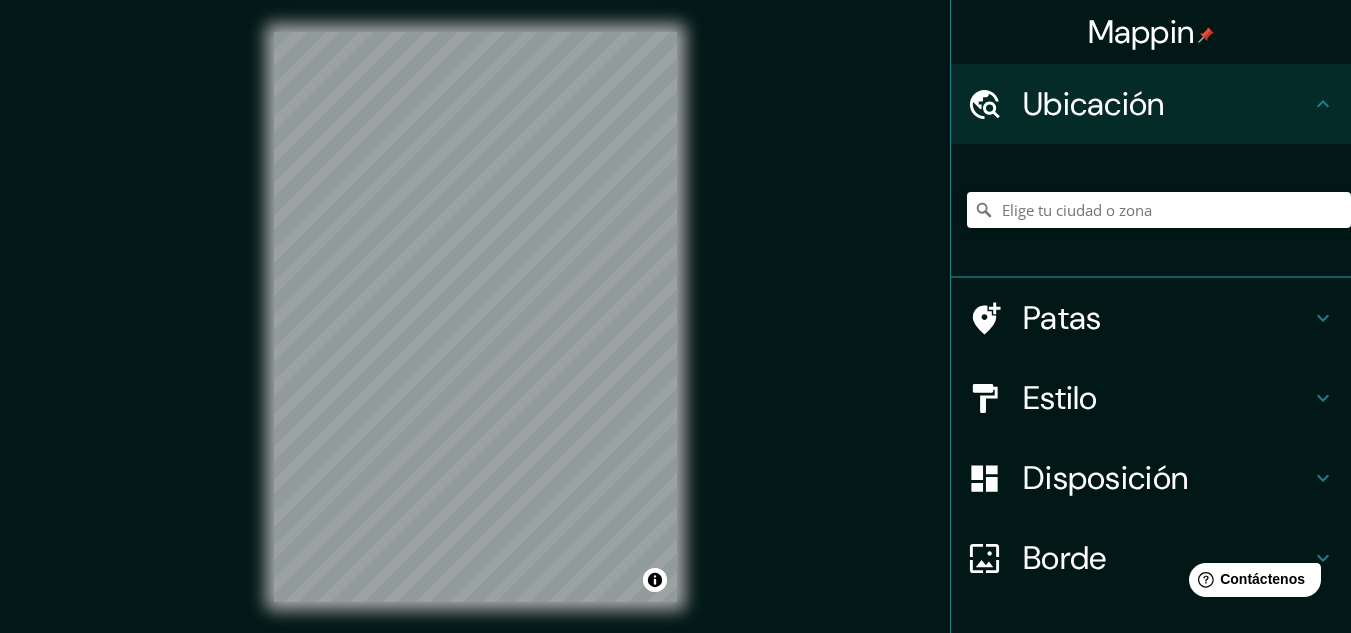 click on "Ubicación" at bounding box center (1094, 104) 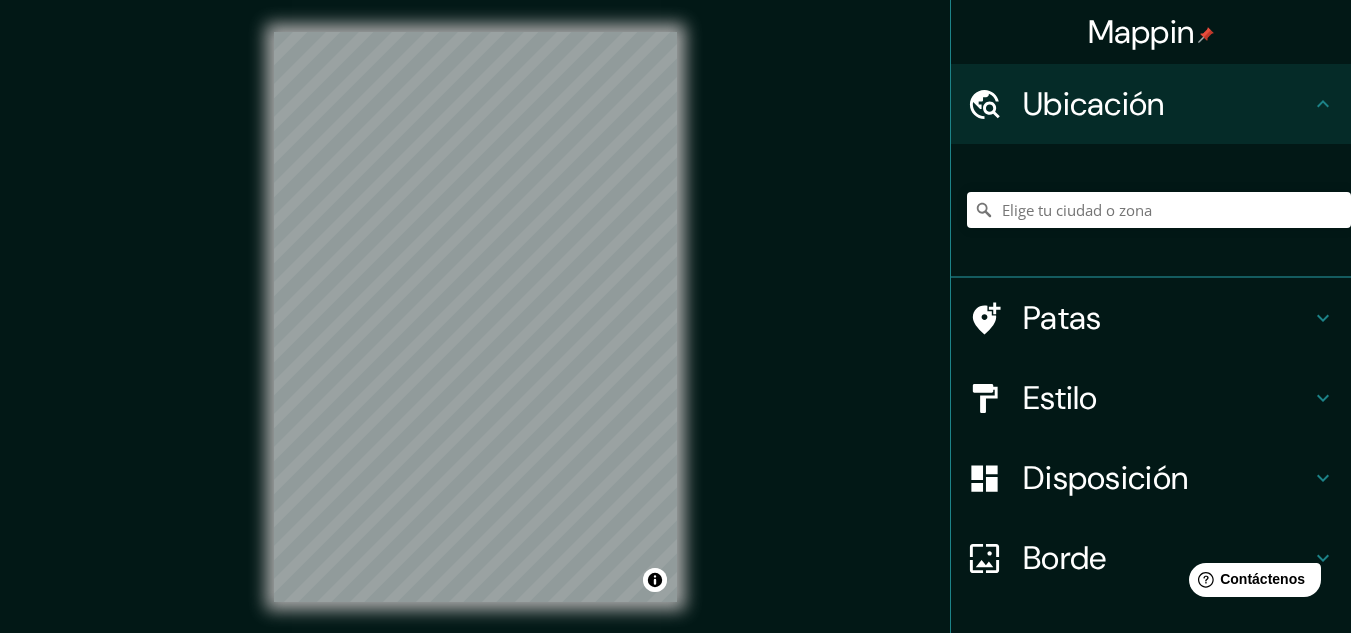 click on "Ubicación" at bounding box center [1094, 104] 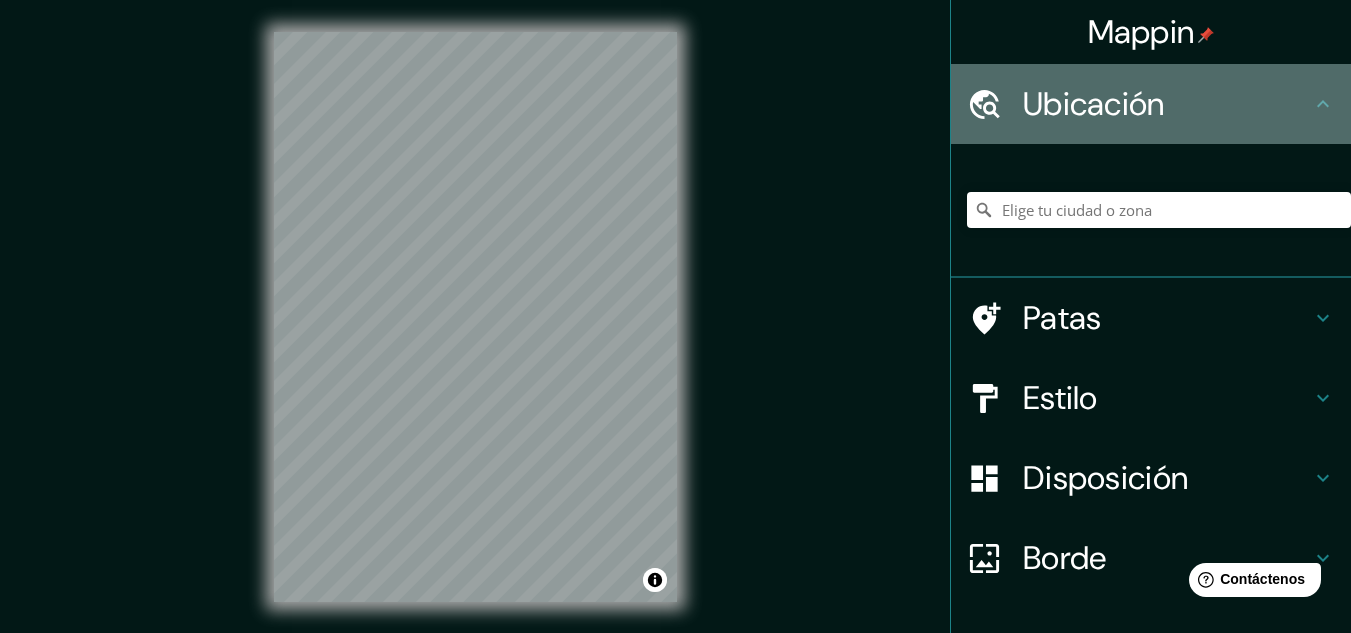 click on "Ubicación" at bounding box center (1094, 104) 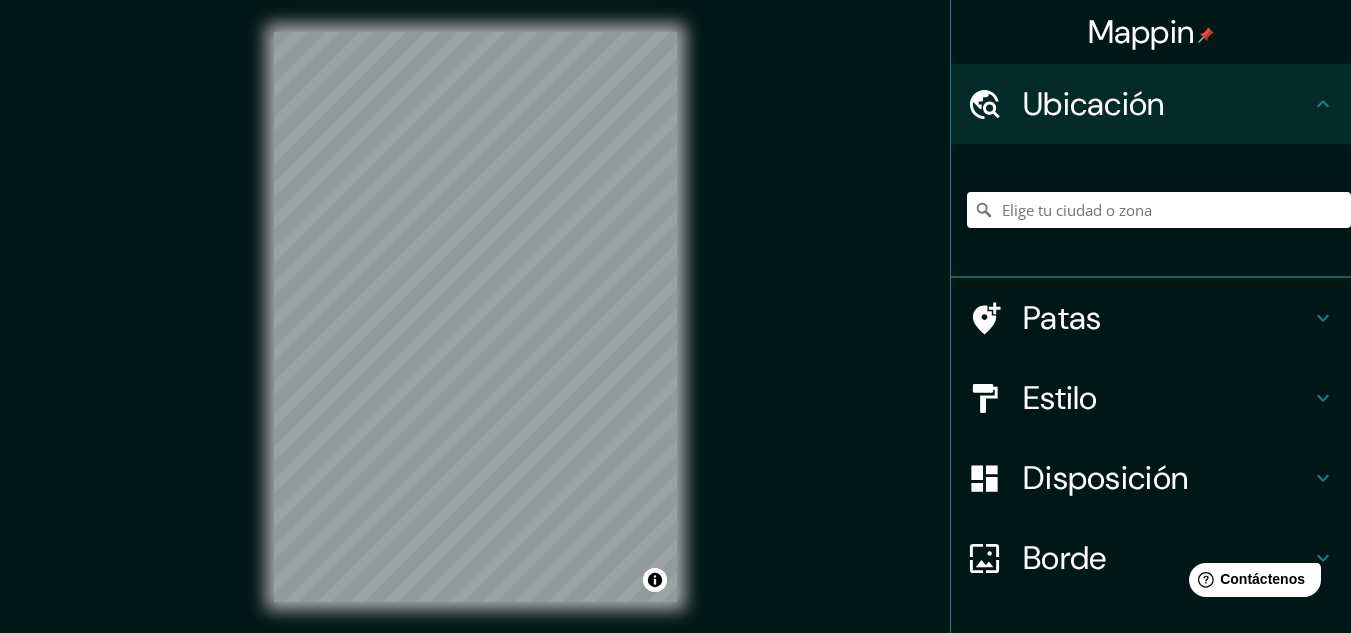 click on "Ubicación" at bounding box center (1094, 104) 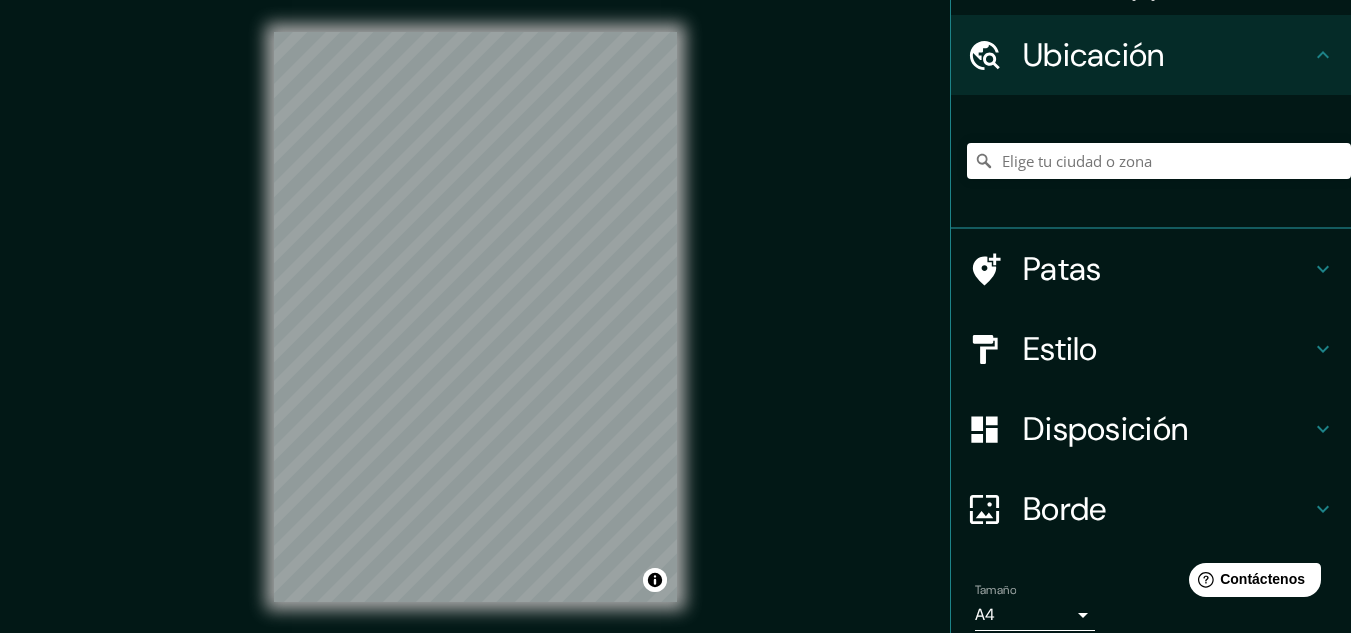 scroll, scrollTop: 0, scrollLeft: 0, axis: both 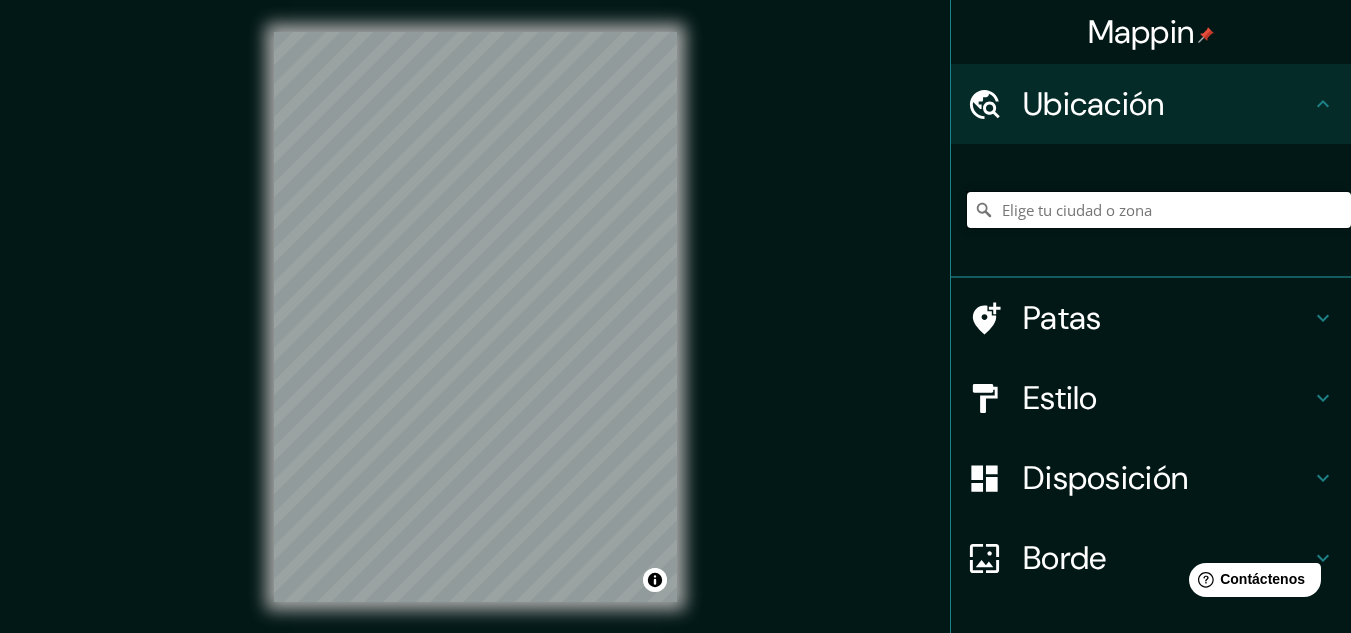 click at bounding box center (1159, 210) 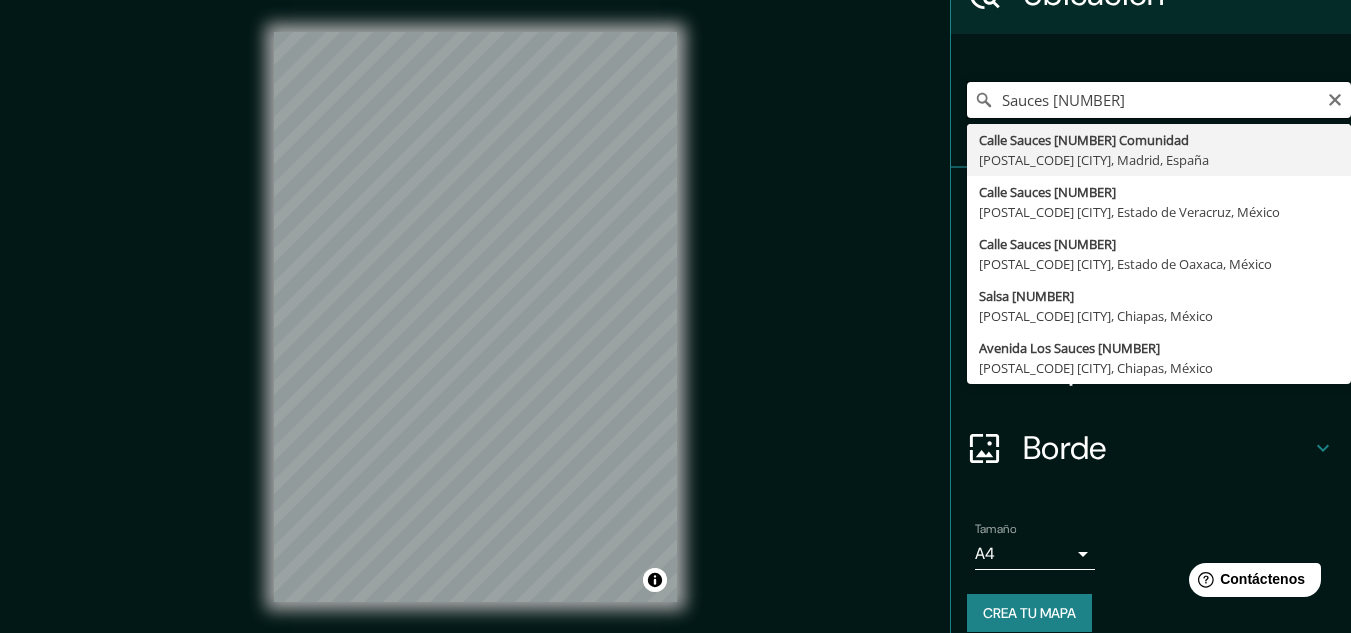 scroll, scrollTop: 133, scrollLeft: 0, axis: vertical 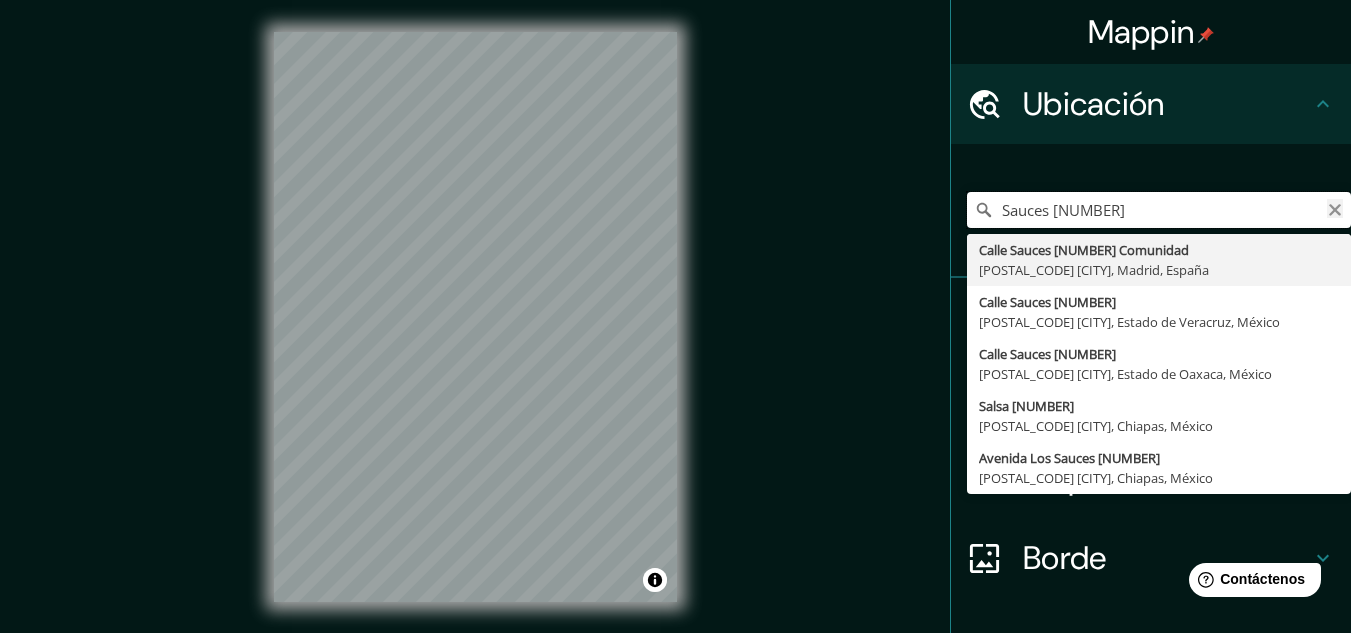 type on "Sauces [NUMBER]" 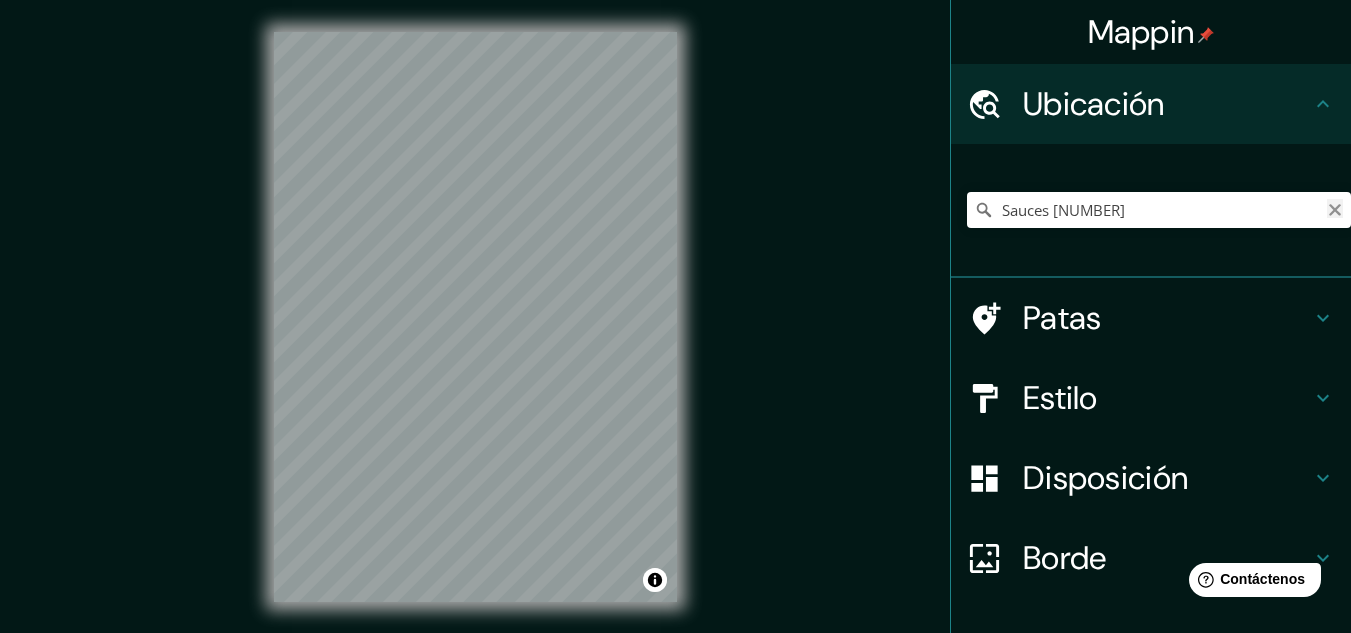 click 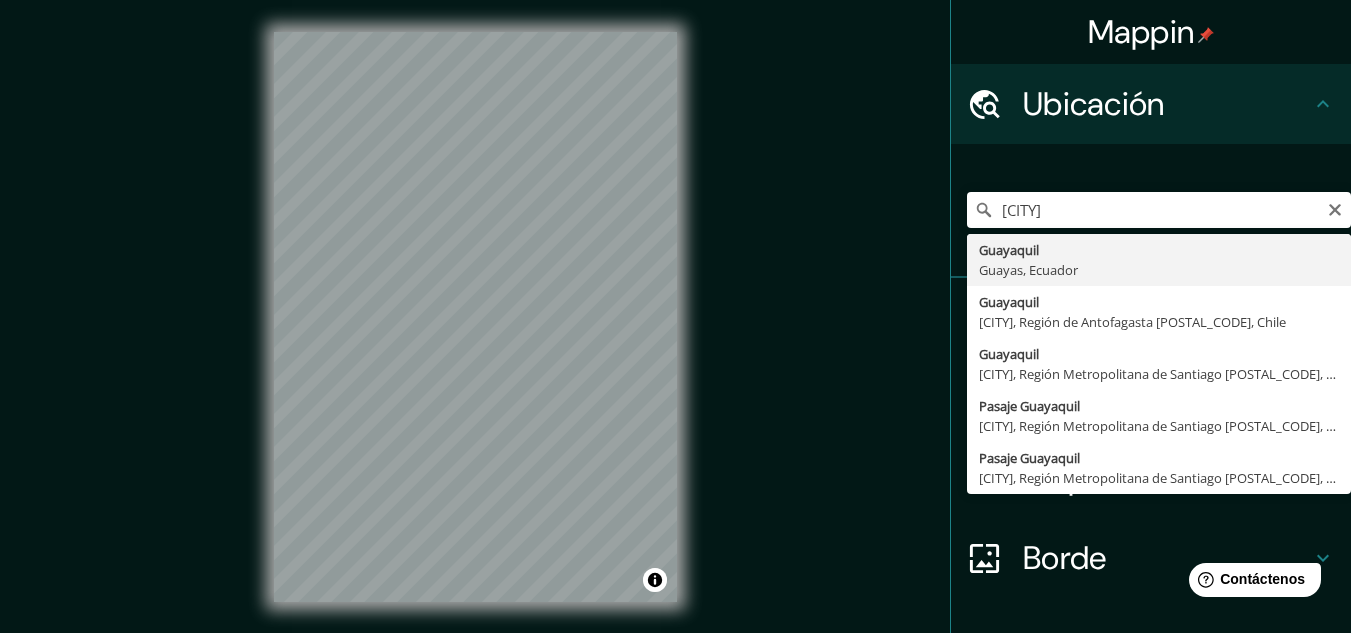 type on "Guayaquil, Guayas, Ecuador" 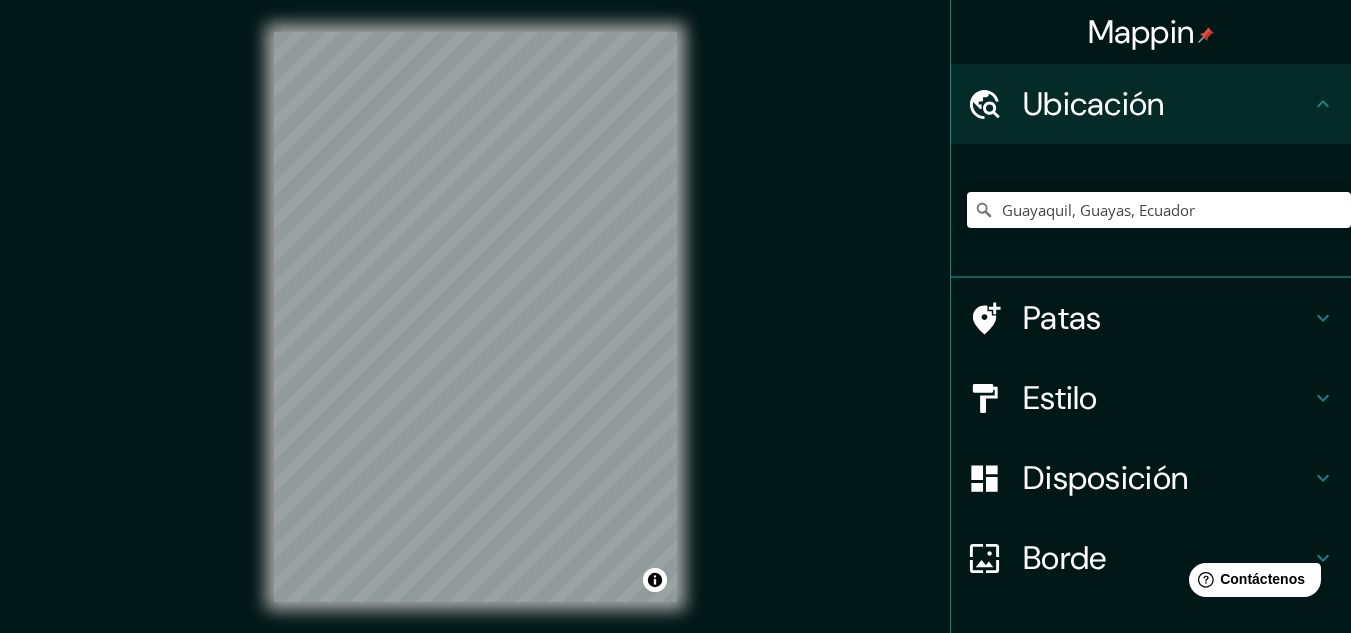 click on "Mappin Ubicación [CITY], Guayas, Ecuador Patas Estilo Disposición Borde Elige un borde.  Consejo  : puedes opacar las capas del marco para crear efectos geniales. Ninguno Simple Transparente Elegante Tamaño A4 single Crea tu mapa © Mapbox   © OpenStreetMap   Improve this map Si tiene algún problema, sugerencia o inquietud, envíe un correo electrónico a  help@mappin.pro  .   . . Texto original Valora esta traducción Tu opinión servirá para ayudar a mejorar el Traductor de Google" at bounding box center [675, 316] 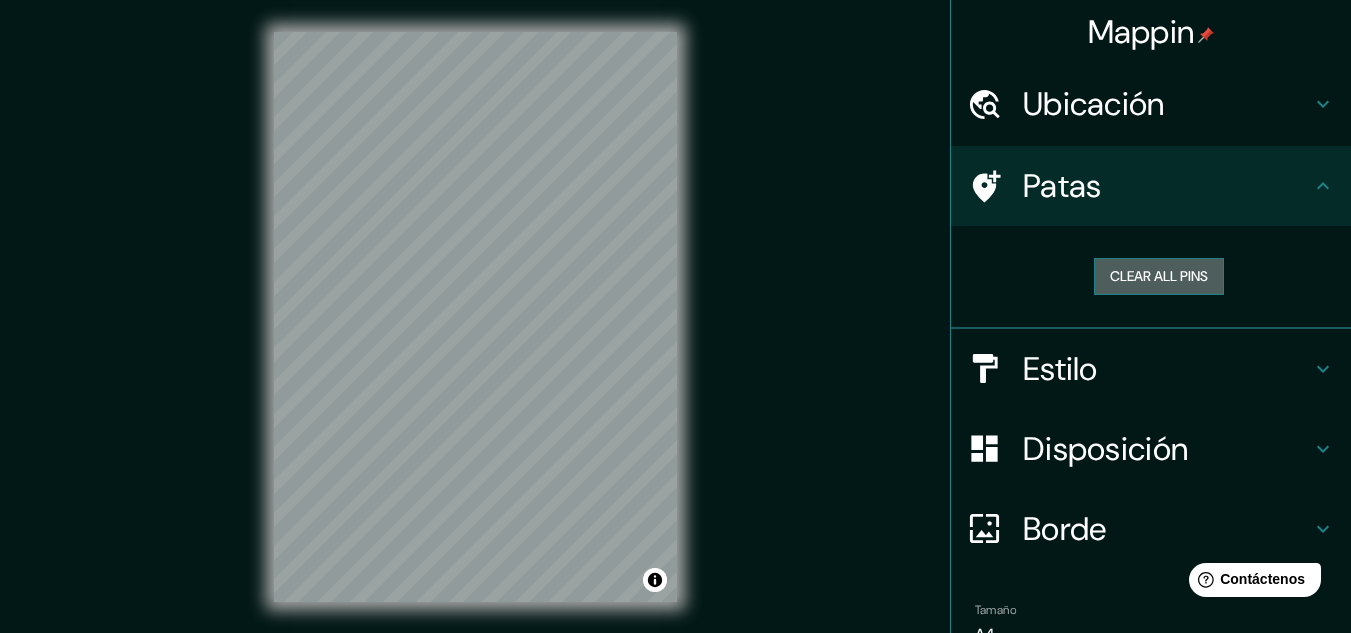 click on "Clear all pins" at bounding box center [1159, 276] 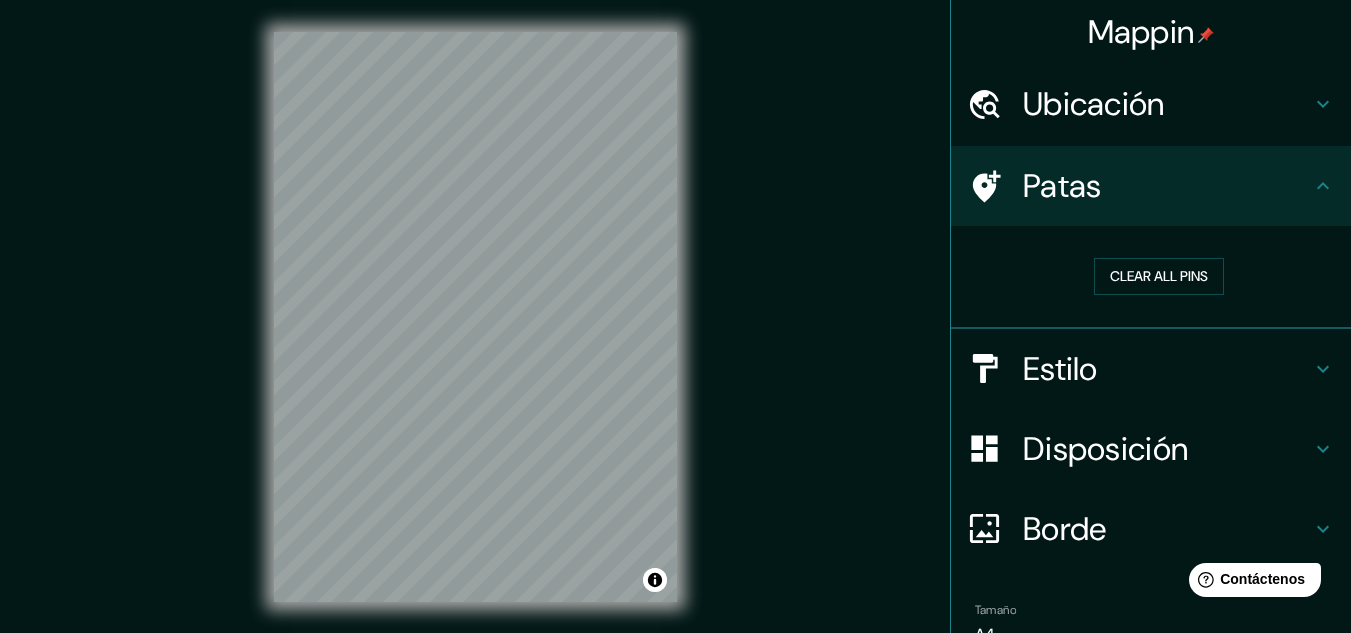 click on "Patas" at bounding box center [1167, 186] 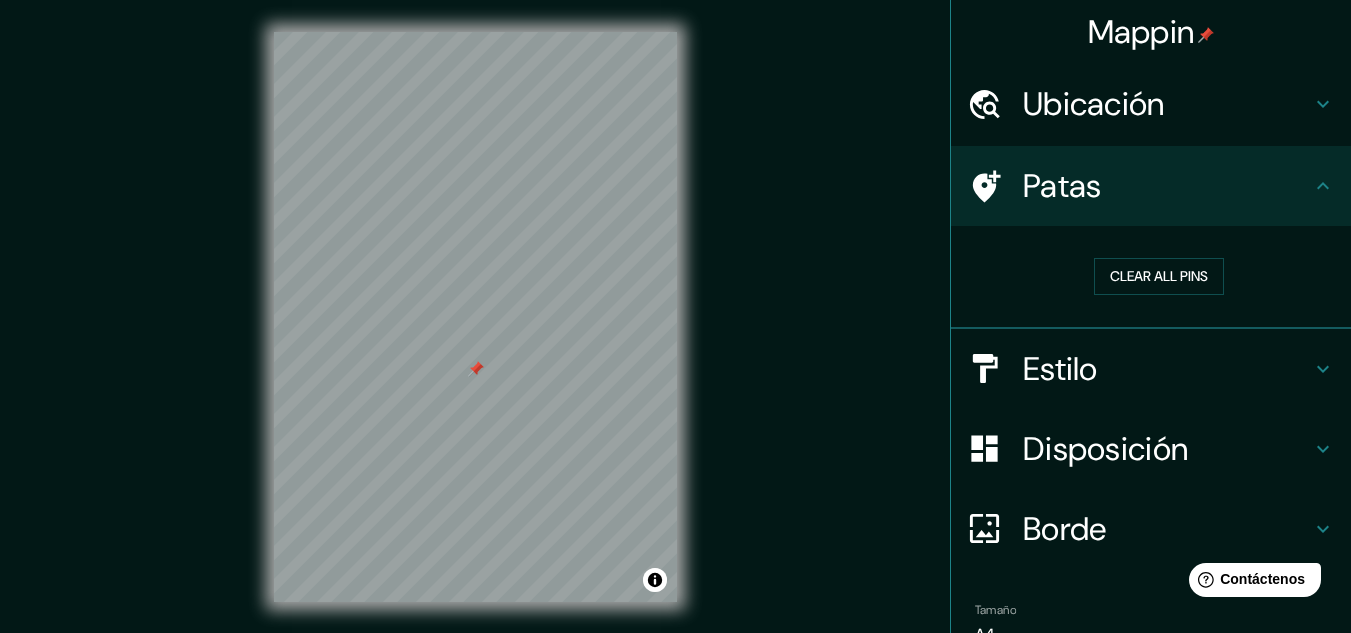 click at bounding box center [476, 369] 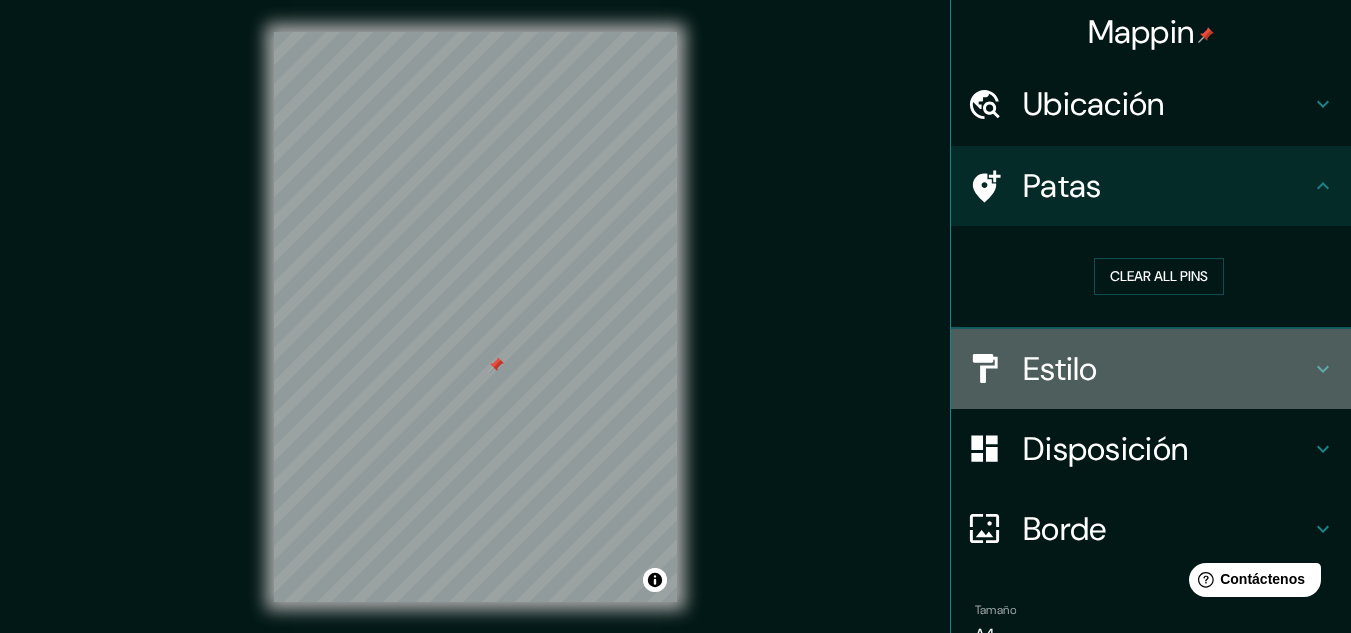 click on "Estilo" at bounding box center (1060, 369) 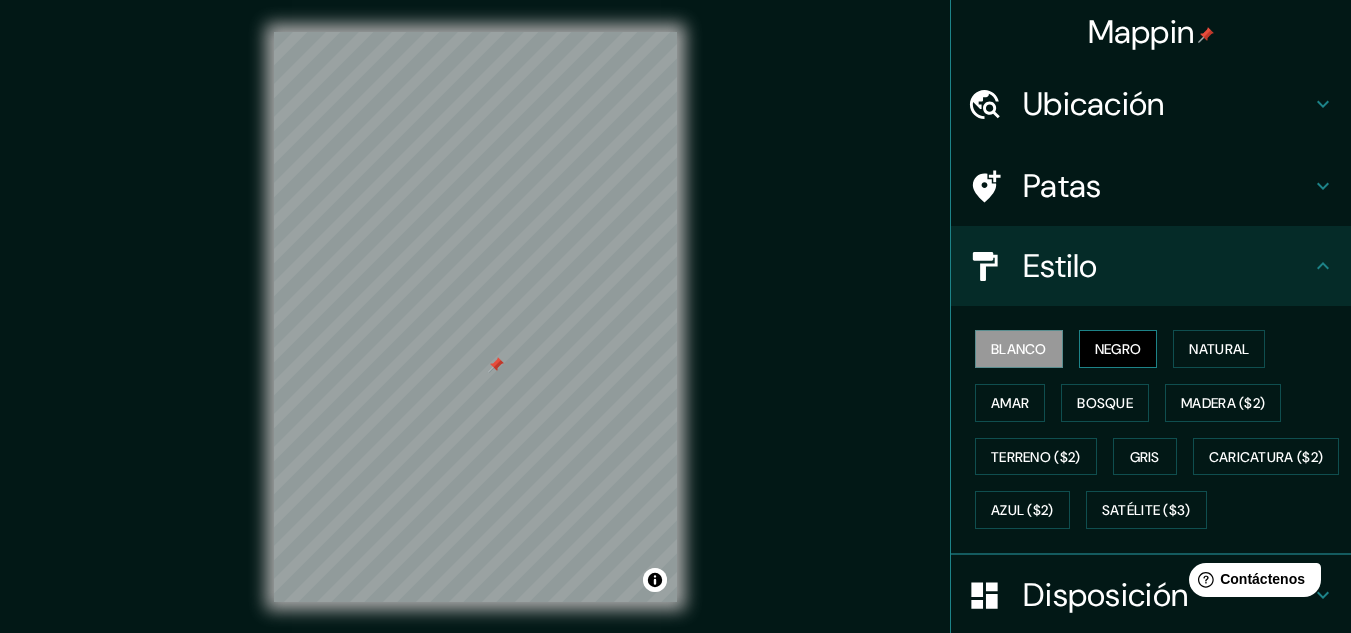 click on "Negro" at bounding box center [1118, 349] 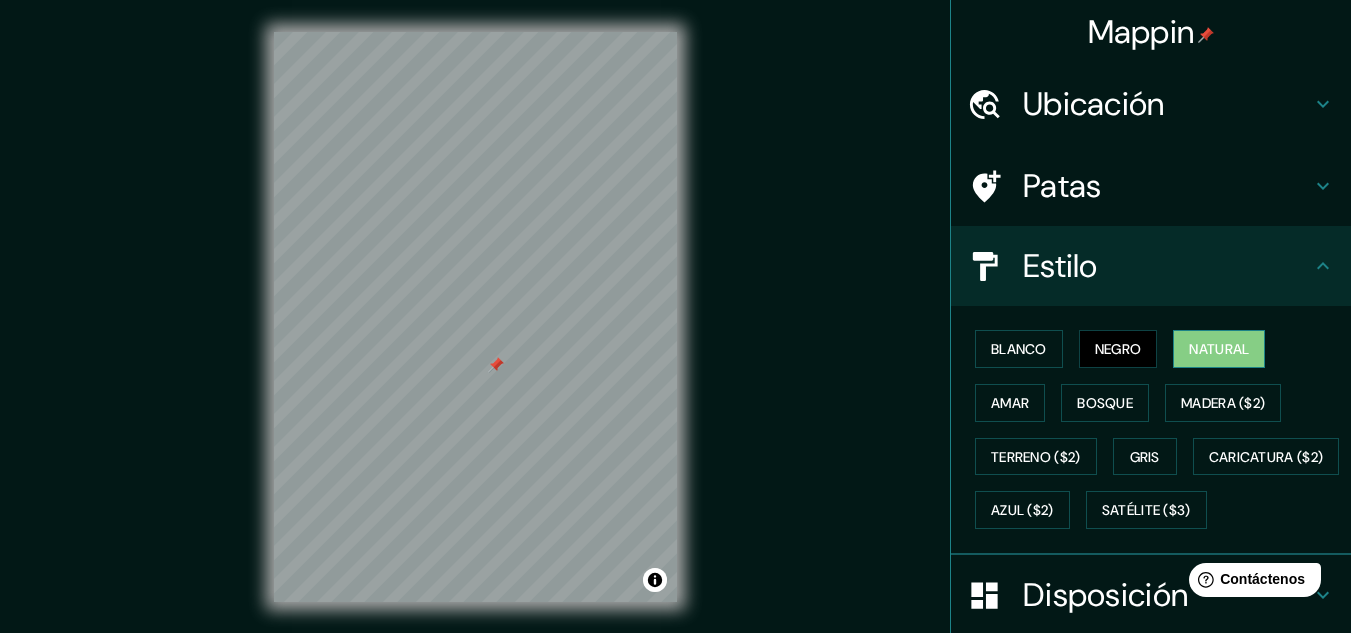 click on "Natural" at bounding box center (1219, 349) 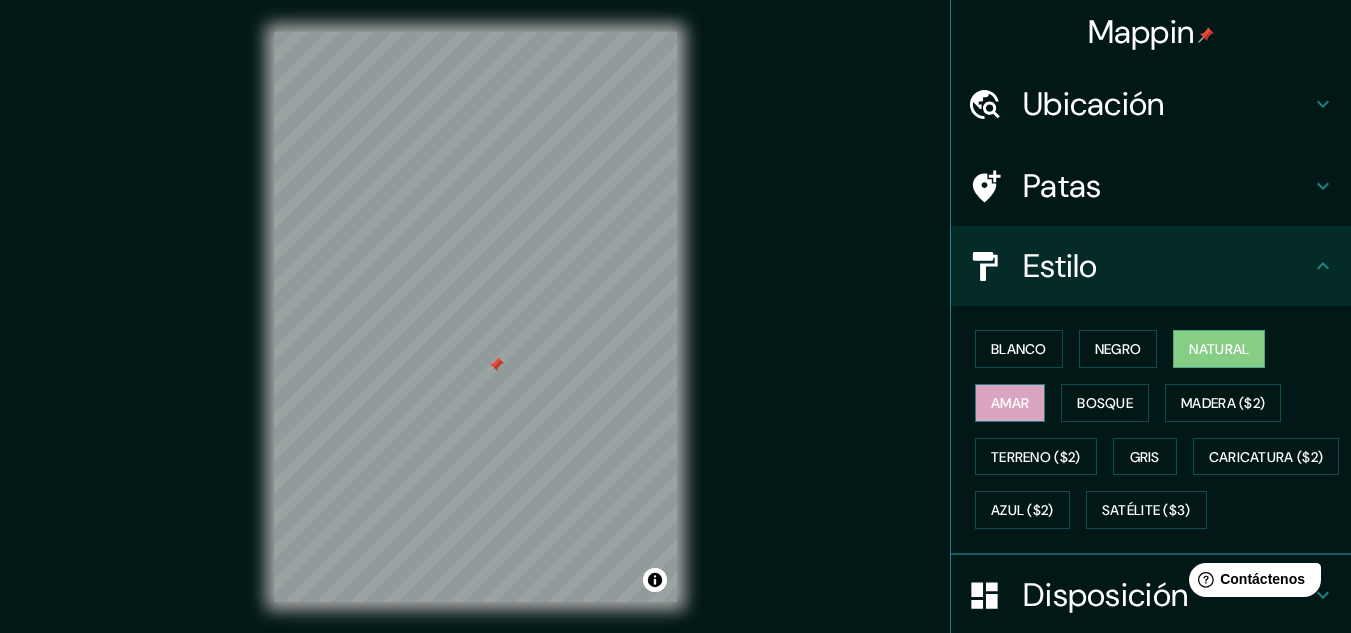 click on "Amar" at bounding box center (1010, 403) 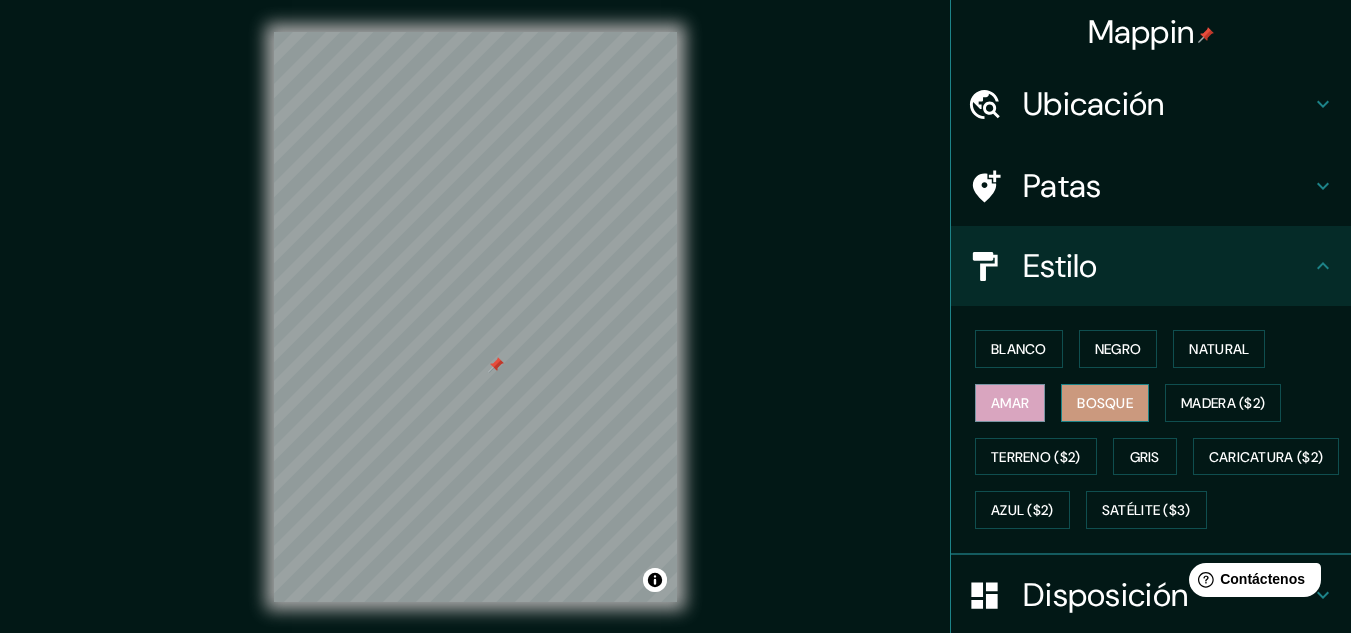 click on "Bosque" at bounding box center (1105, 403) 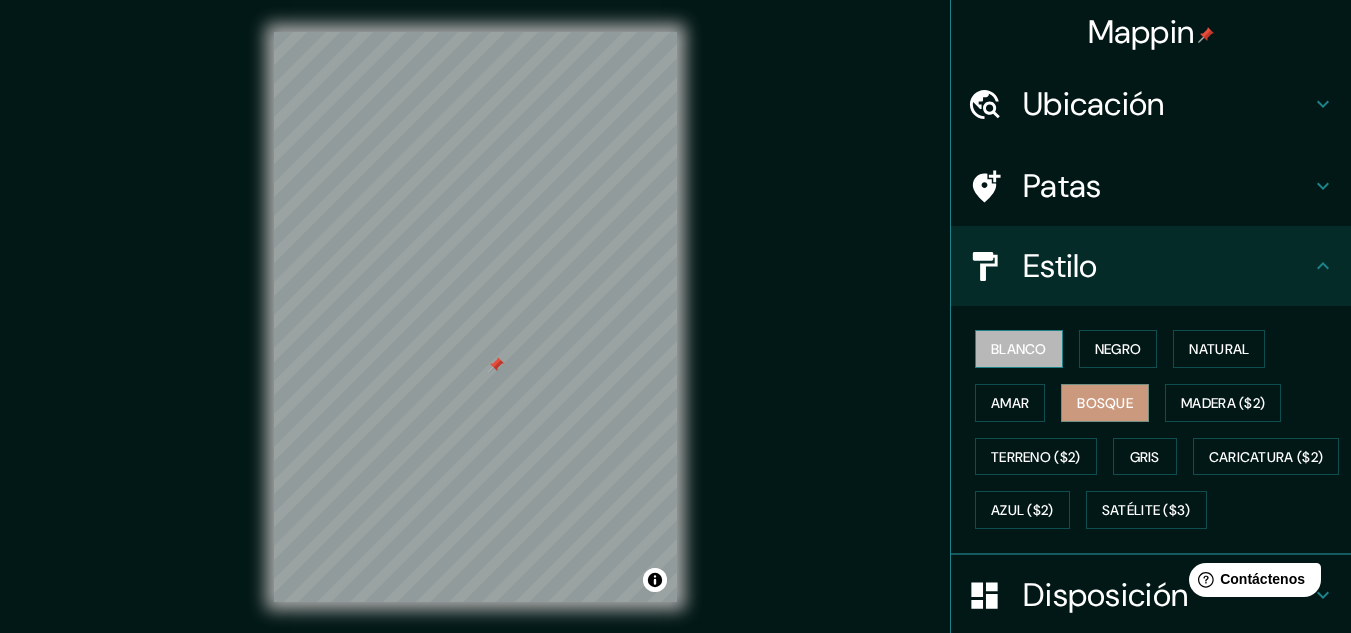 click on "Blanco" at bounding box center [1019, 349] 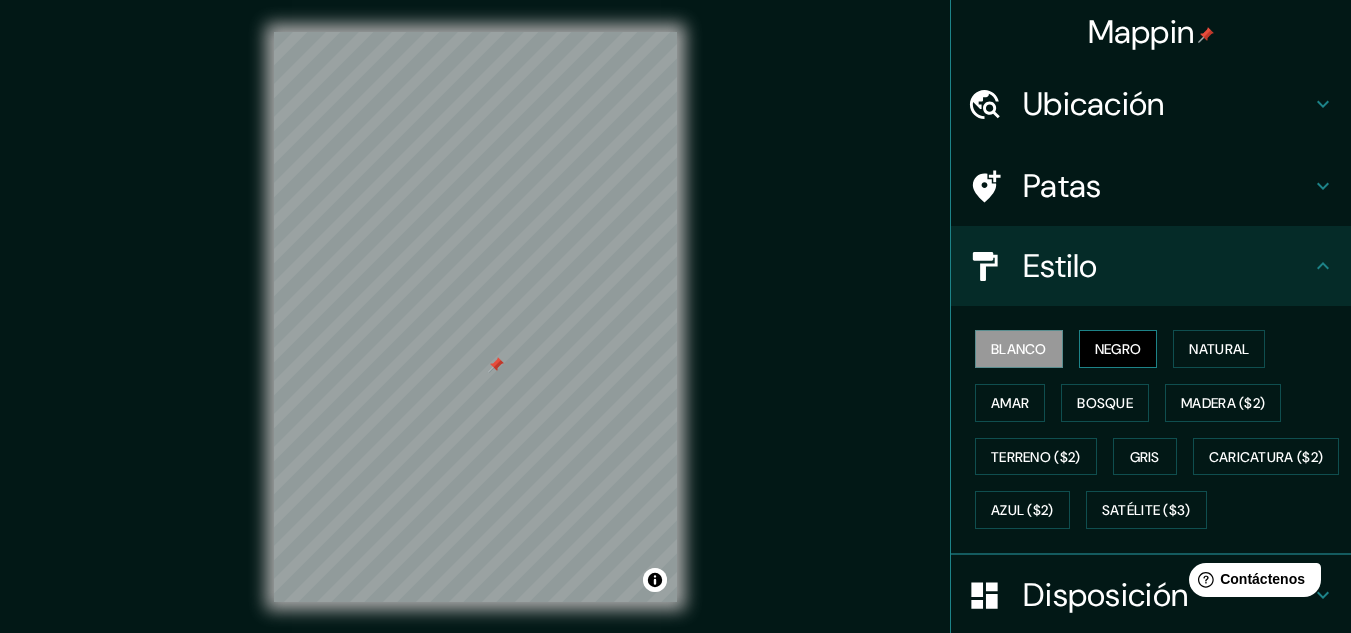 click on "Negro" at bounding box center (1118, 349) 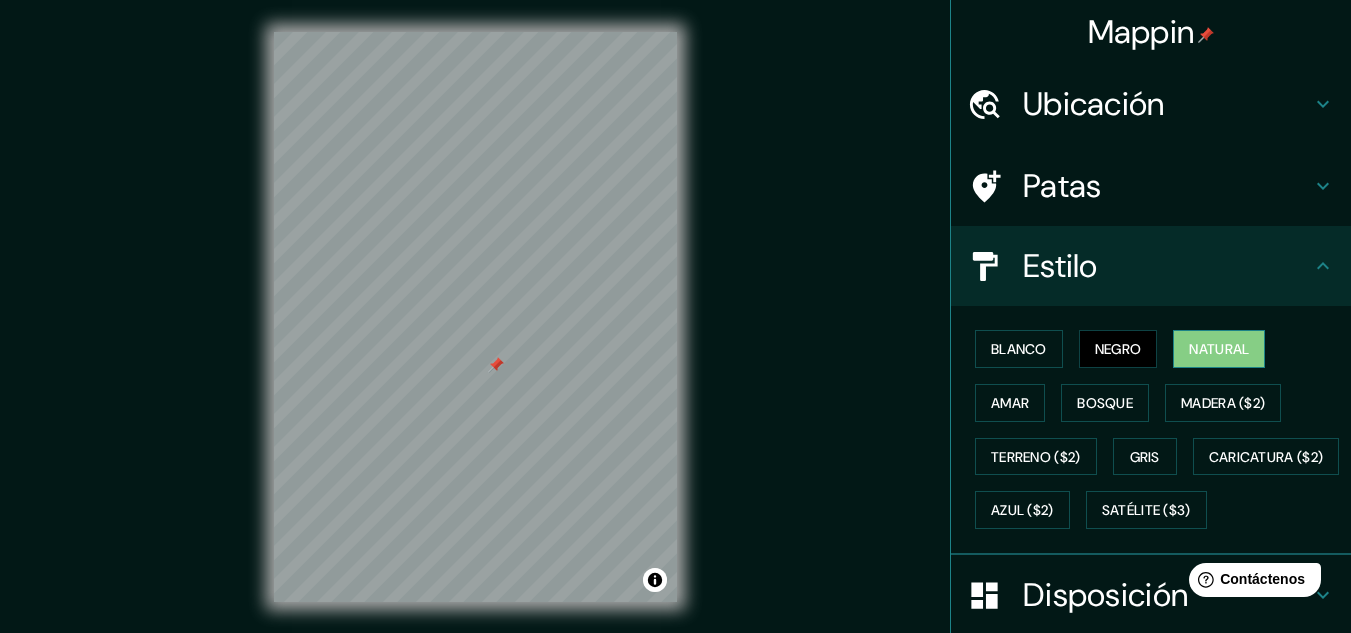 click on "Natural" at bounding box center (1219, 349) 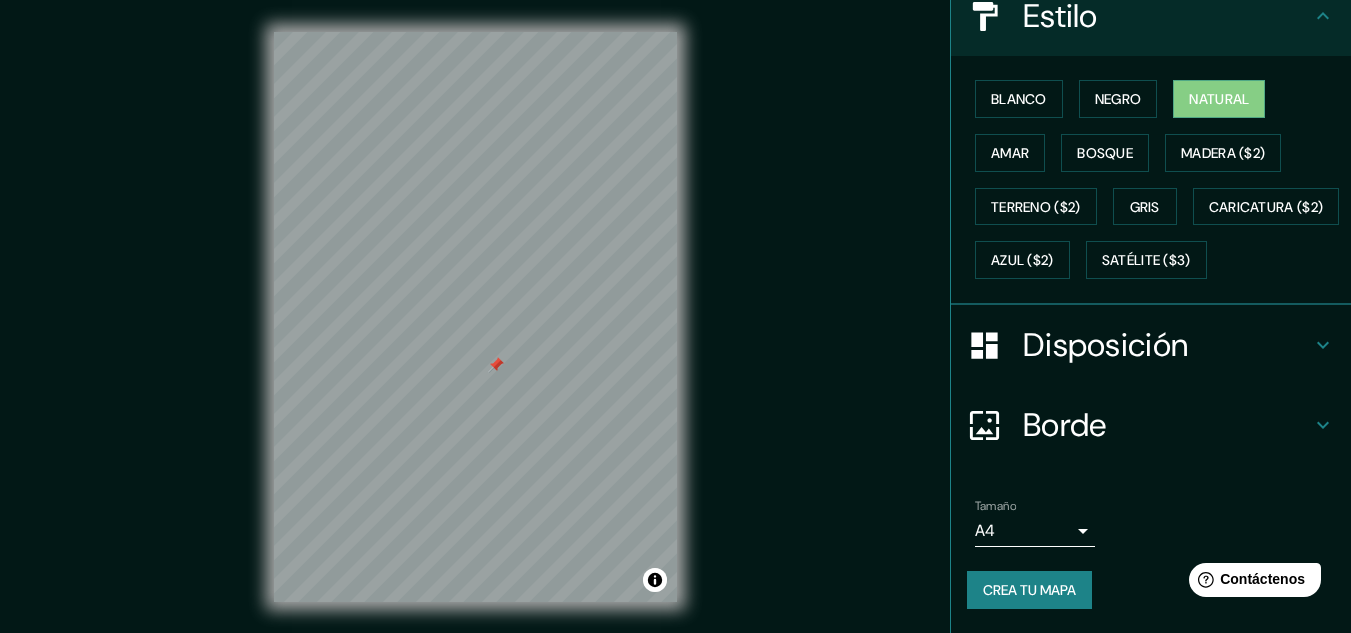 click on "Disposición" at bounding box center (1105, 345) 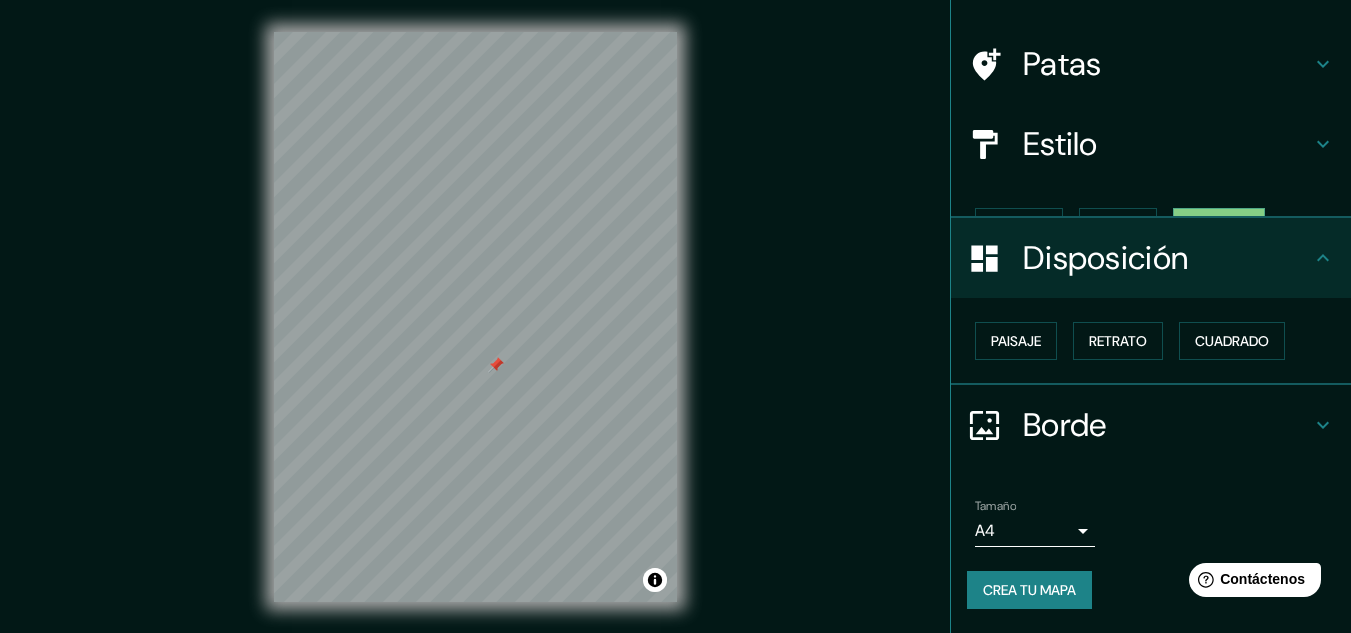 scroll, scrollTop: 88, scrollLeft: 0, axis: vertical 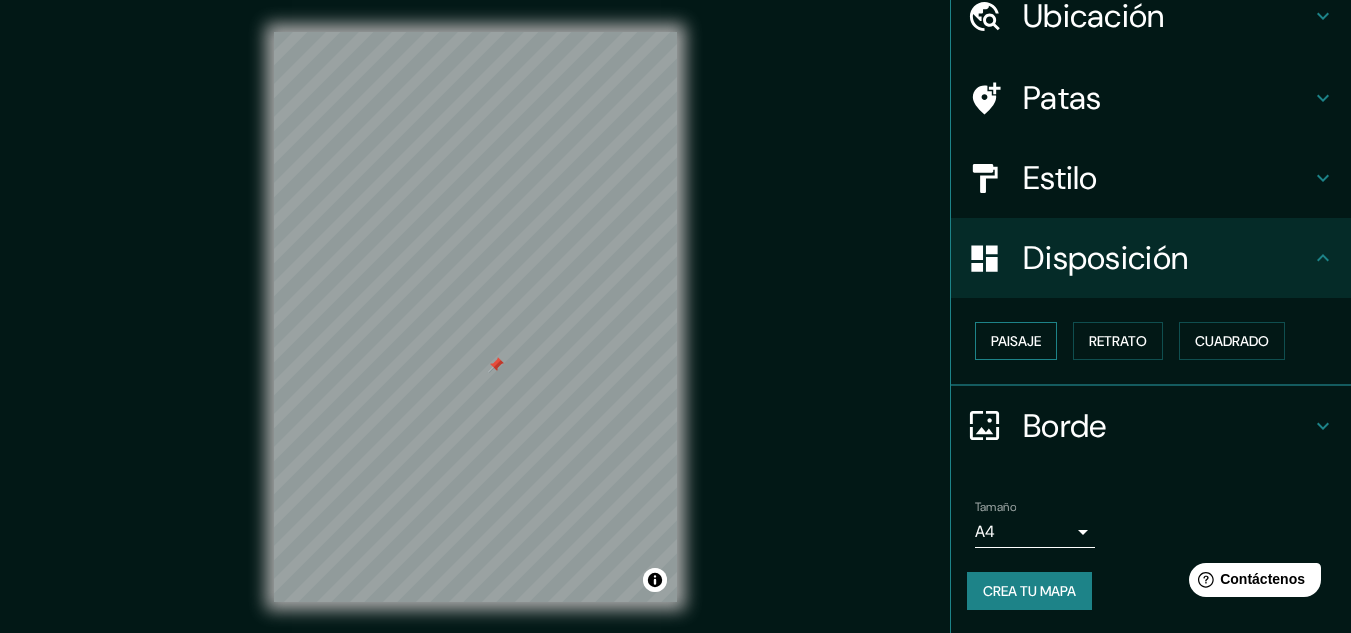 click on "Paisaje" at bounding box center (1016, 341) 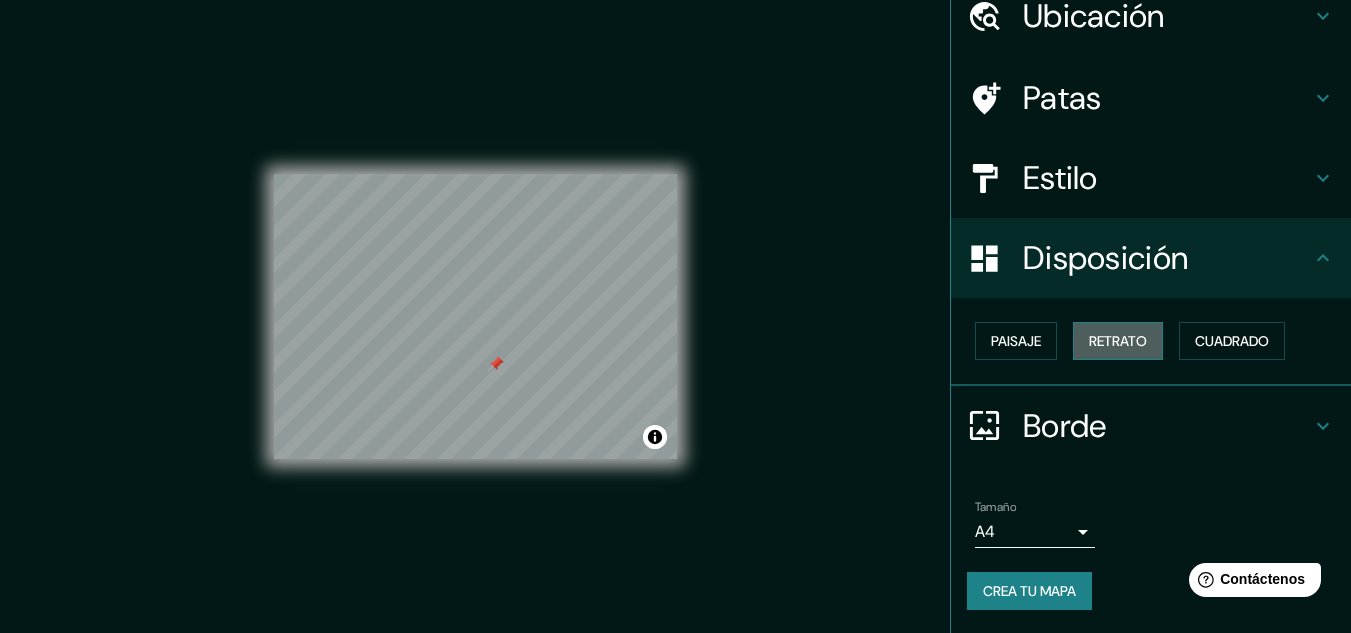 click on "Retrato" at bounding box center (1118, 341) 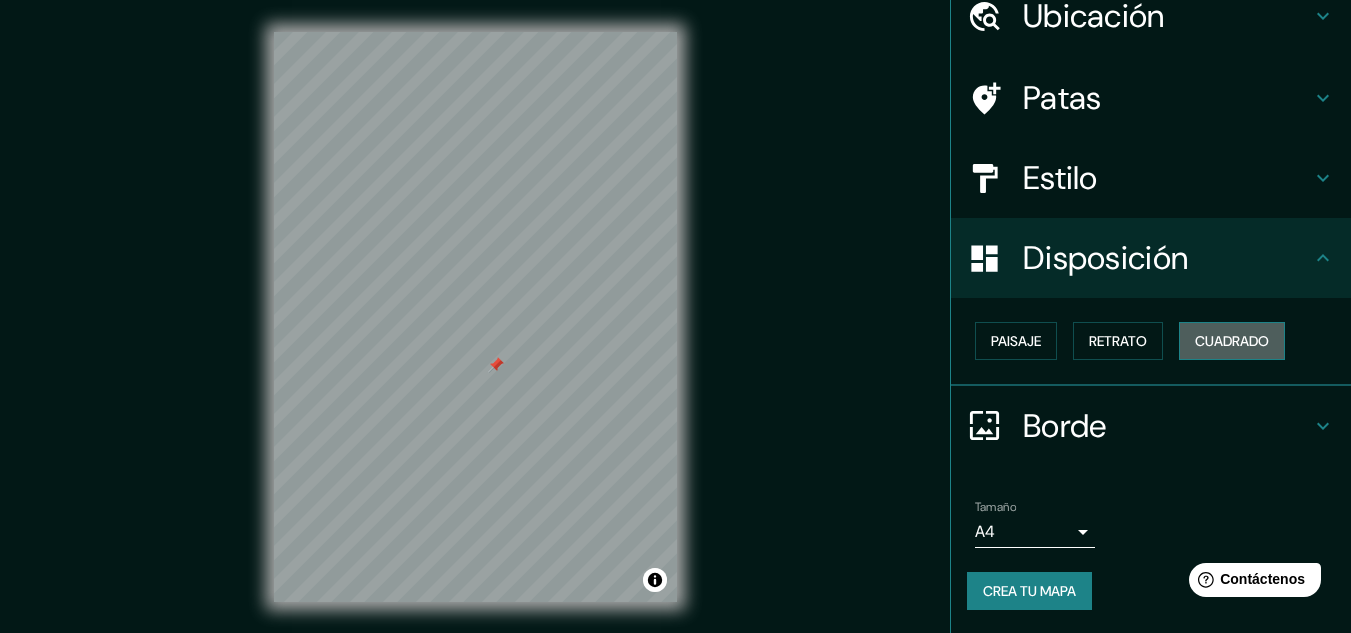 click on "Cuadrado" at bounding box center (1232, 341) 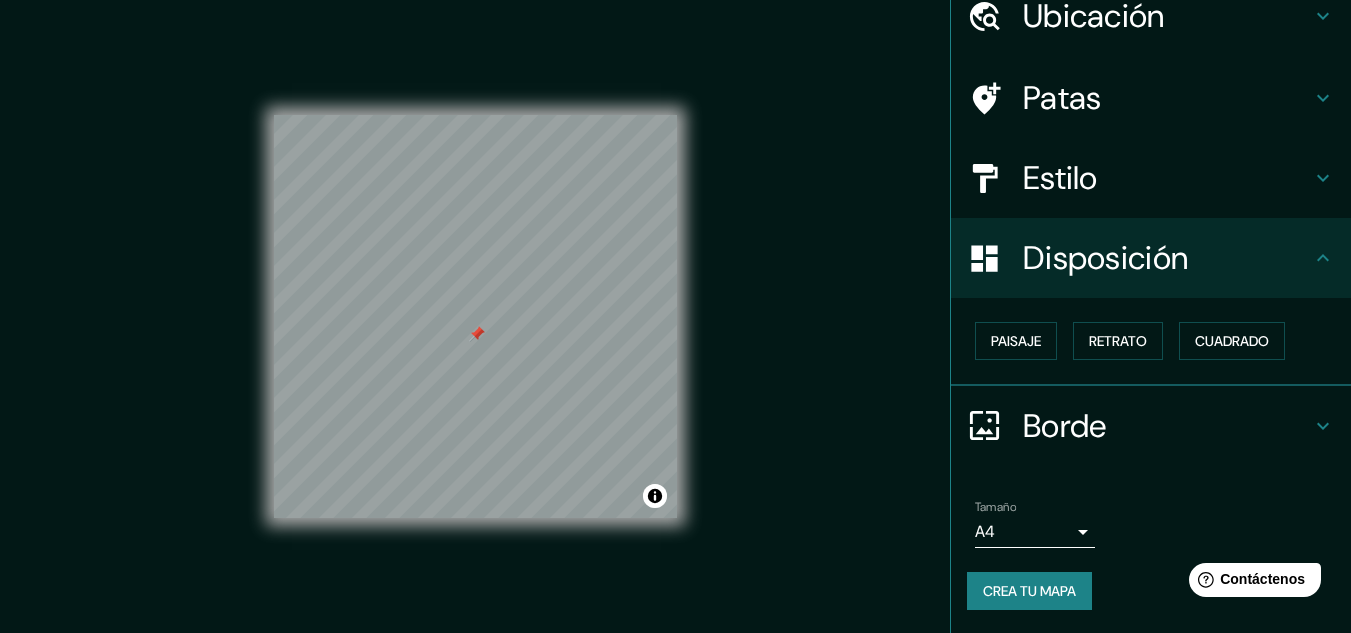 click on "Borde" at bounding box center [1151, 426] 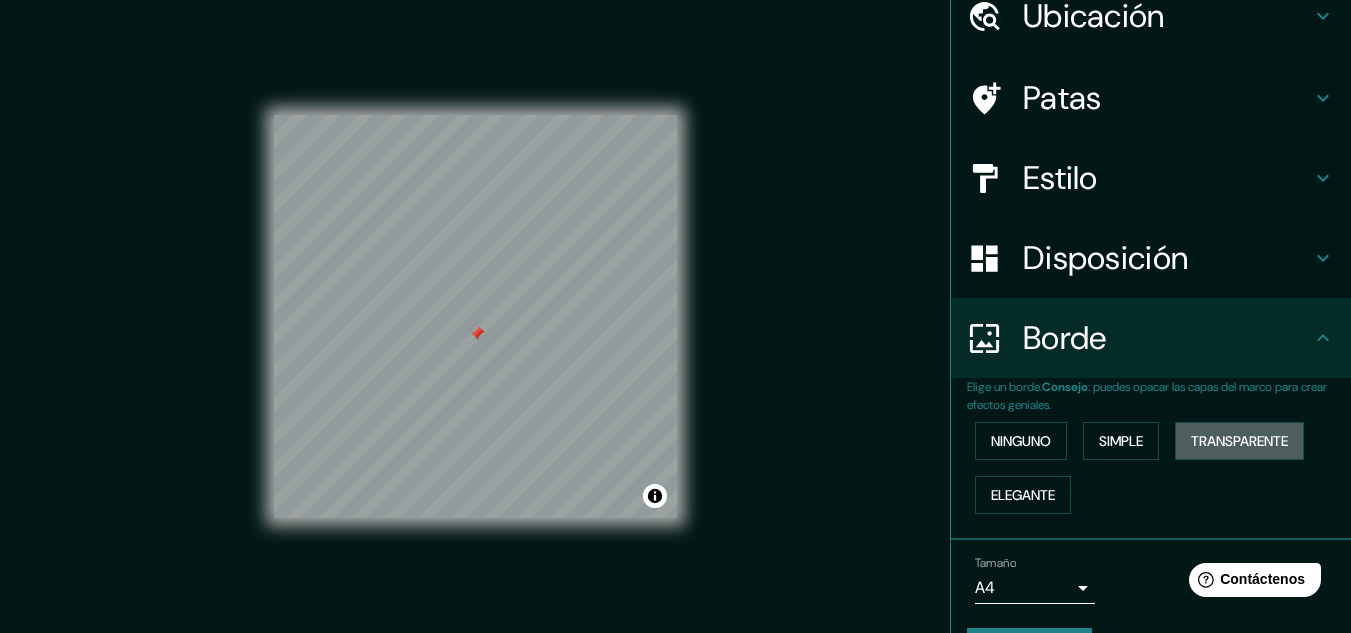 drag, startPoint x: 1186, startPoint y: 425, endPoint x: 1065, endPoint y: 503, distance: 143.9618 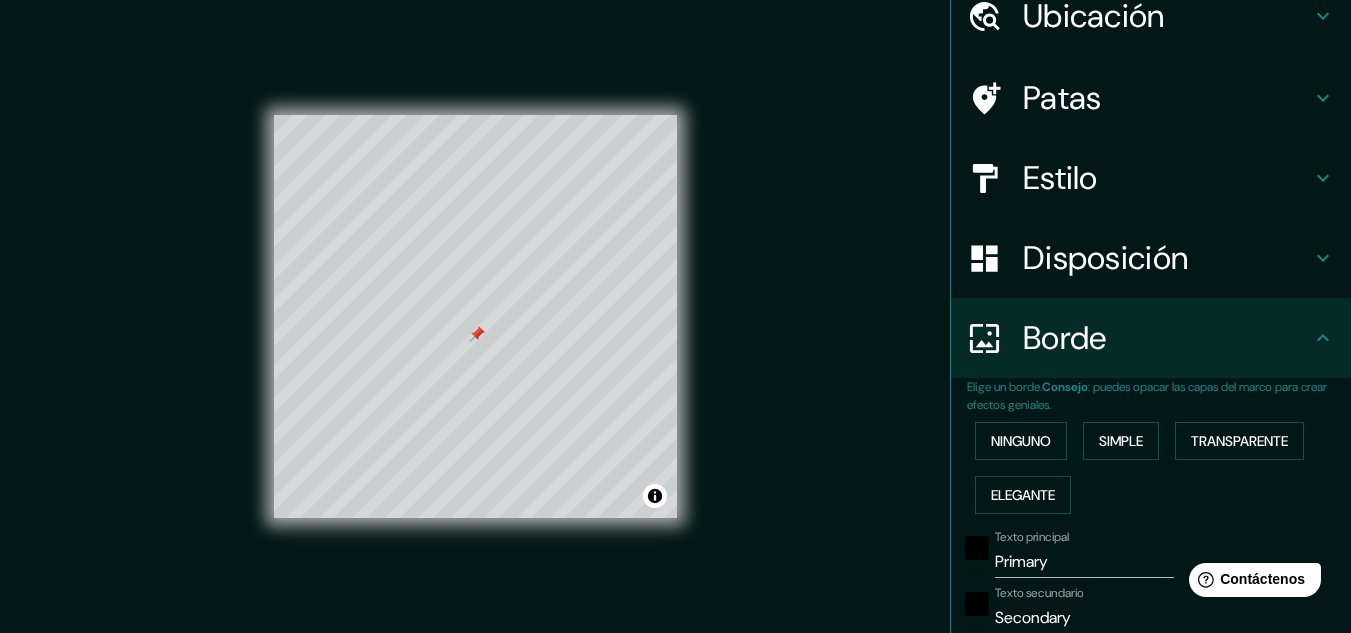 click on "Texto principal" at bounding box center (1032, 536) 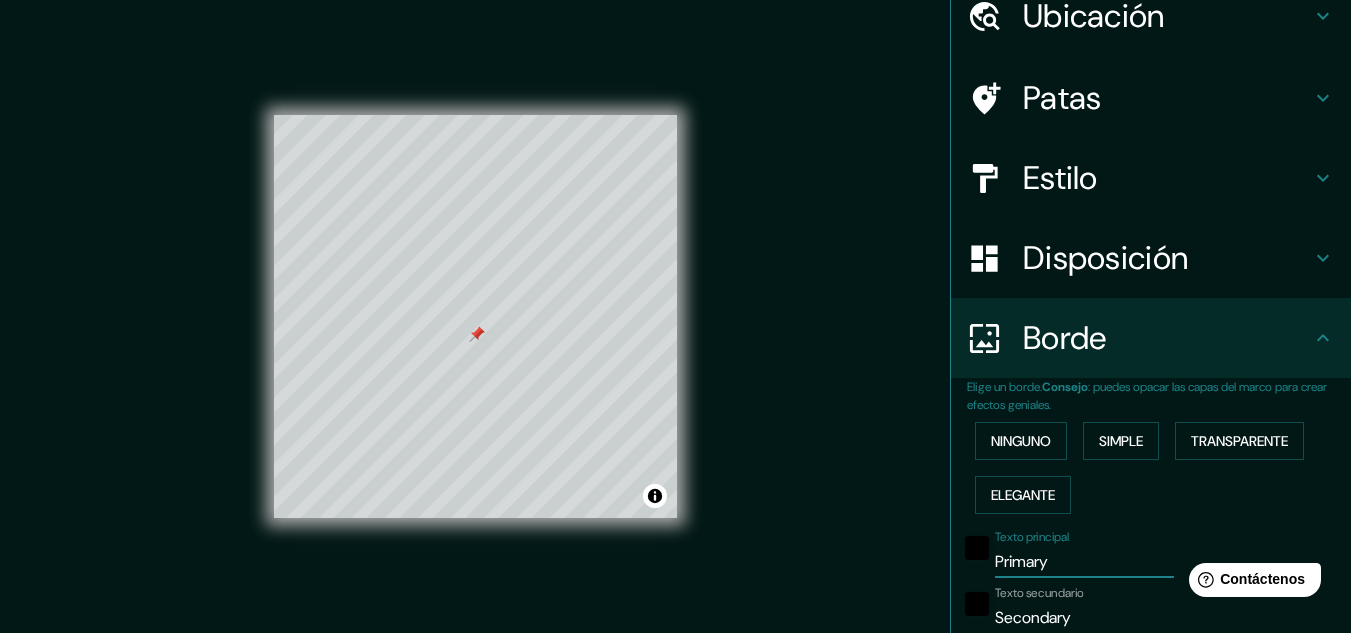 click on "Texto principal Primary Texto secundario Secondary Subtitular Subtitle Añadir capa de marco" at bounding box center (1127, 705) 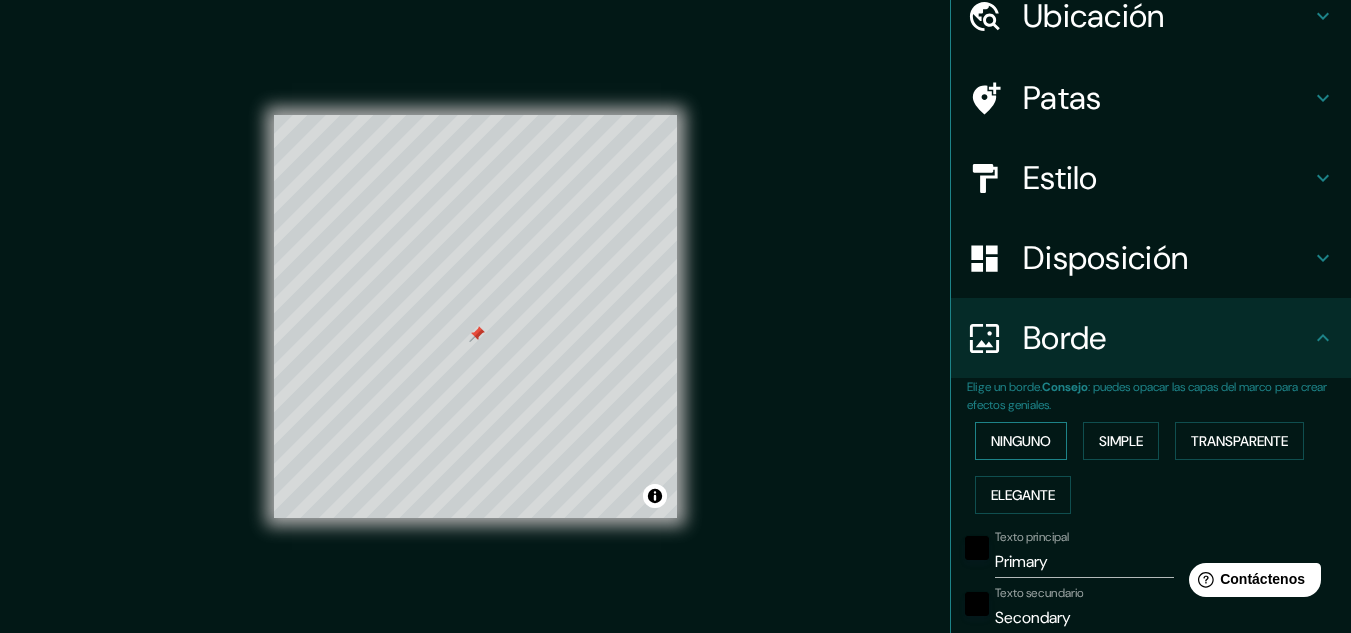 click on "Ninguno" at bounding box center [1021, 441] 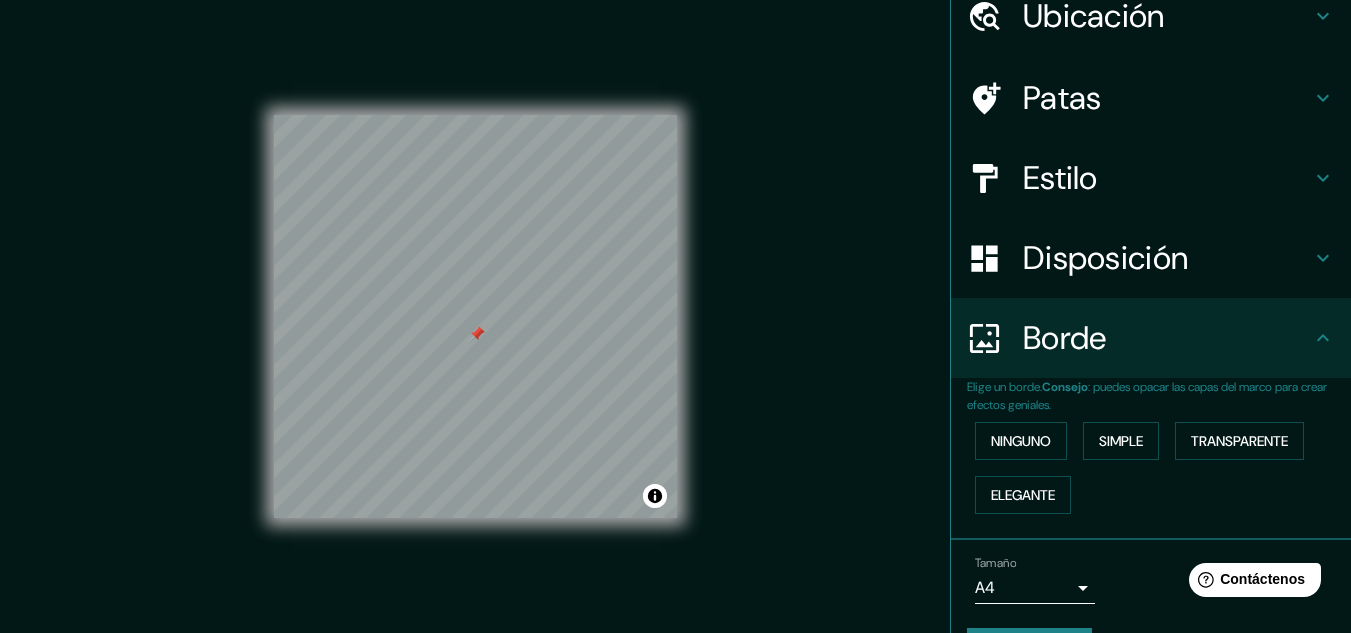 click on "Borde" at bounding box center (1167, 338) 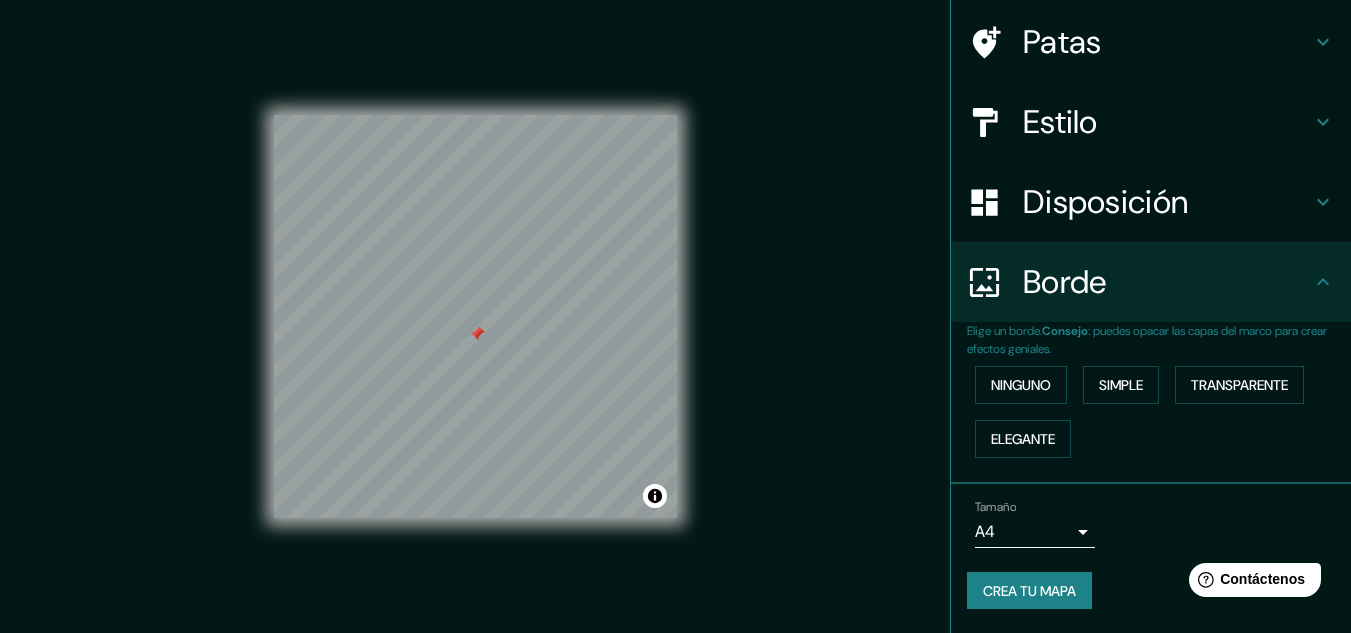 click on "Mappin Ubicación [CITY], Guayas, Ecuador Patas Estilo Disposición Borde Elige un borde.  Consejo  : puedes opacar las capas del marco para crear efectos geniales. Ninguno Simple Transparente Elegante Tamaño A4 single Crea tu mapa © Mapbox   © OpenStreetMap   Improve this map Si tiene algún problema, sugerencia o inquietud, envíe un correo electrónico a  help@mappin.pro  .   . . Texto original Valora esta traducción Tu opinión servirá para ayudar a mejorar el Traductor de Google" at bounding box center (675, 316) 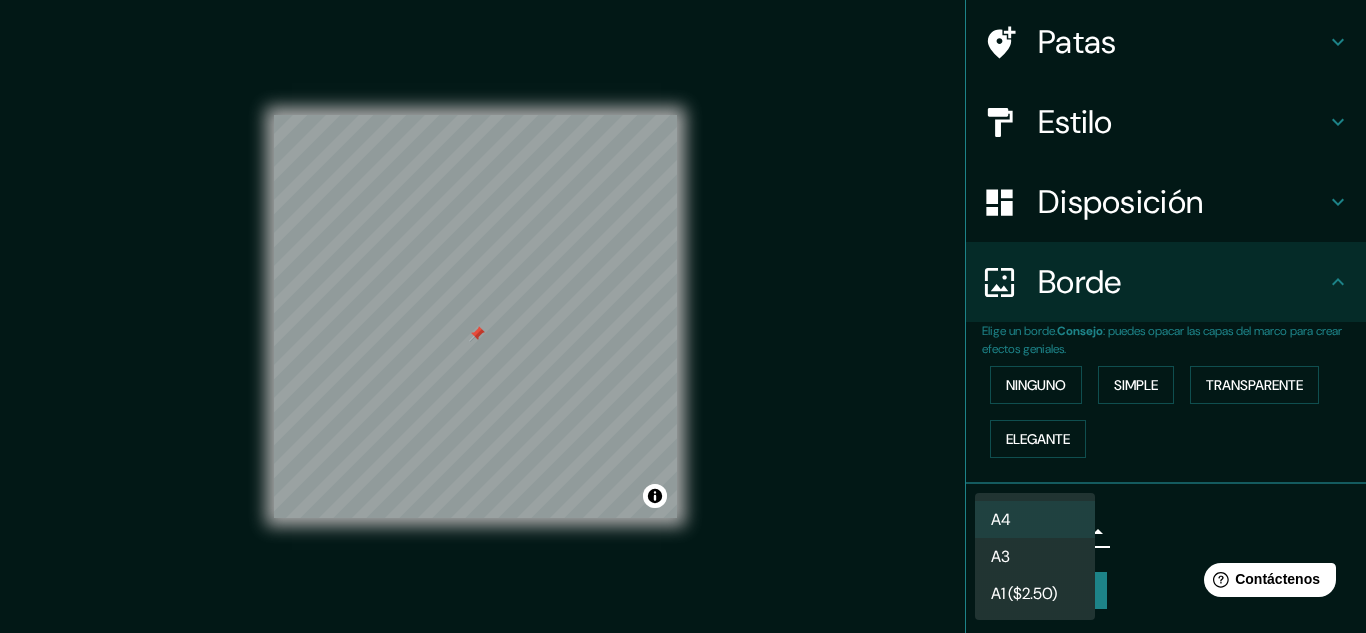 click on "A3" at bounding box center [1000, 556] 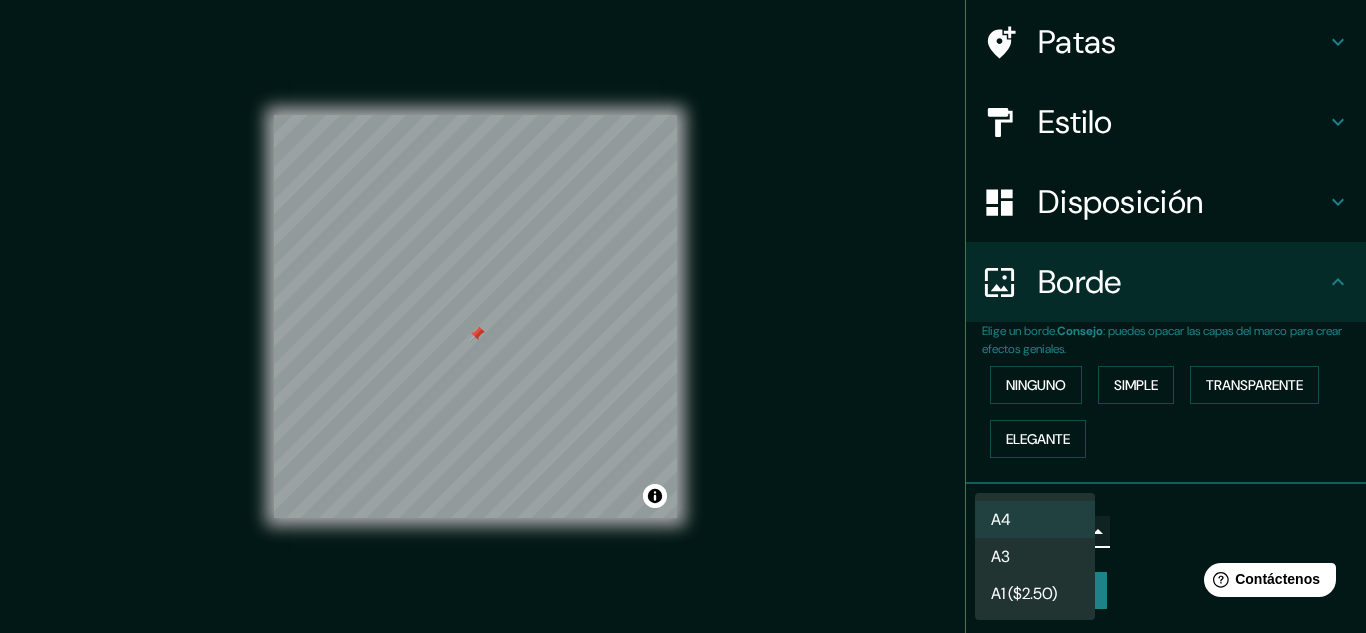 type on "a4" 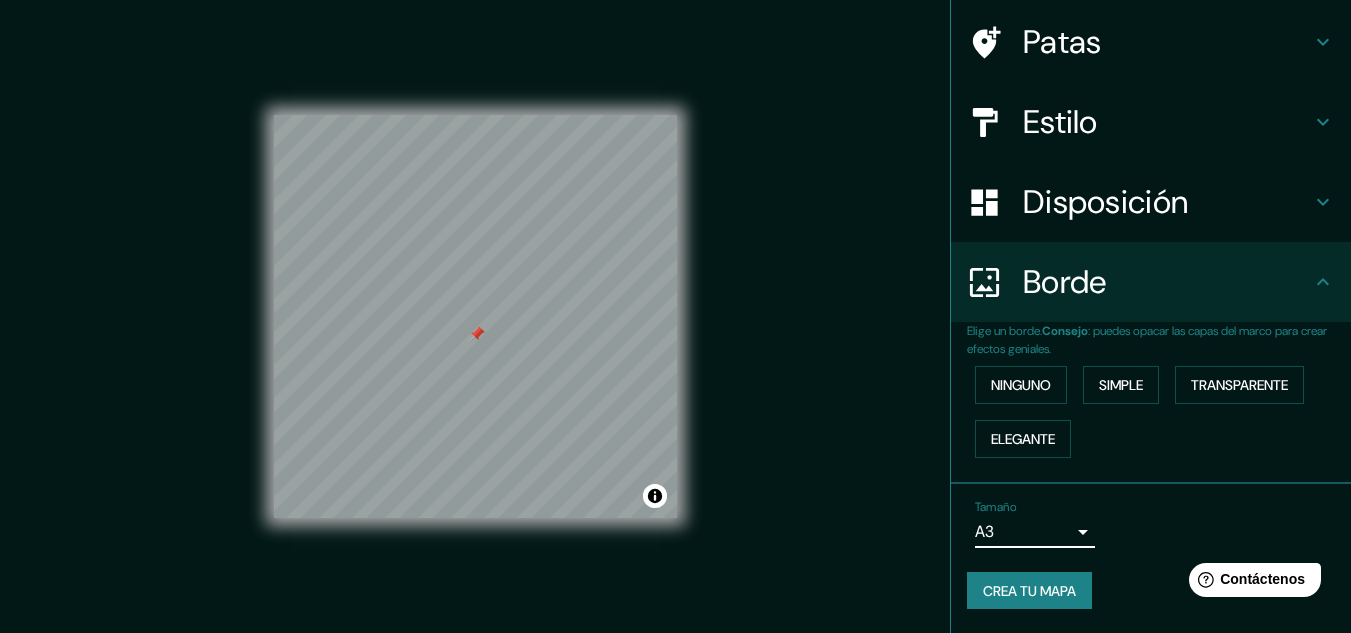 click on "Estilo" at bounding box center [1151, 122] 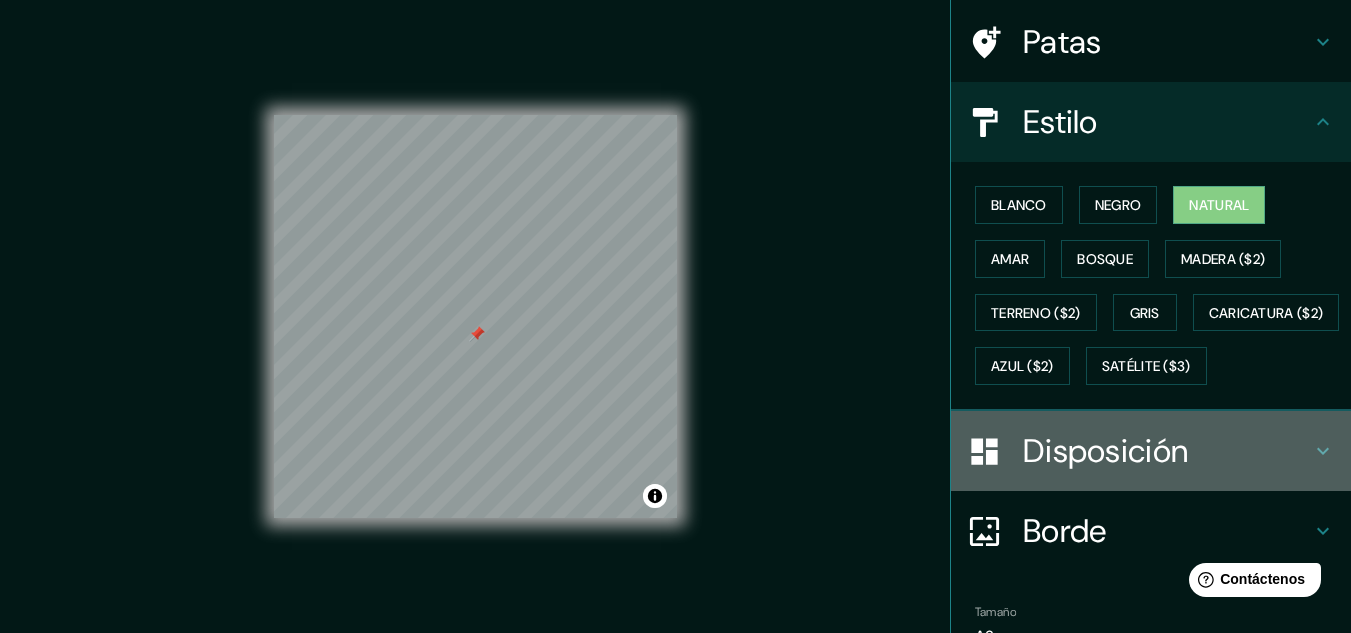 click on "Disposición" at bounding box center [1105, 451] 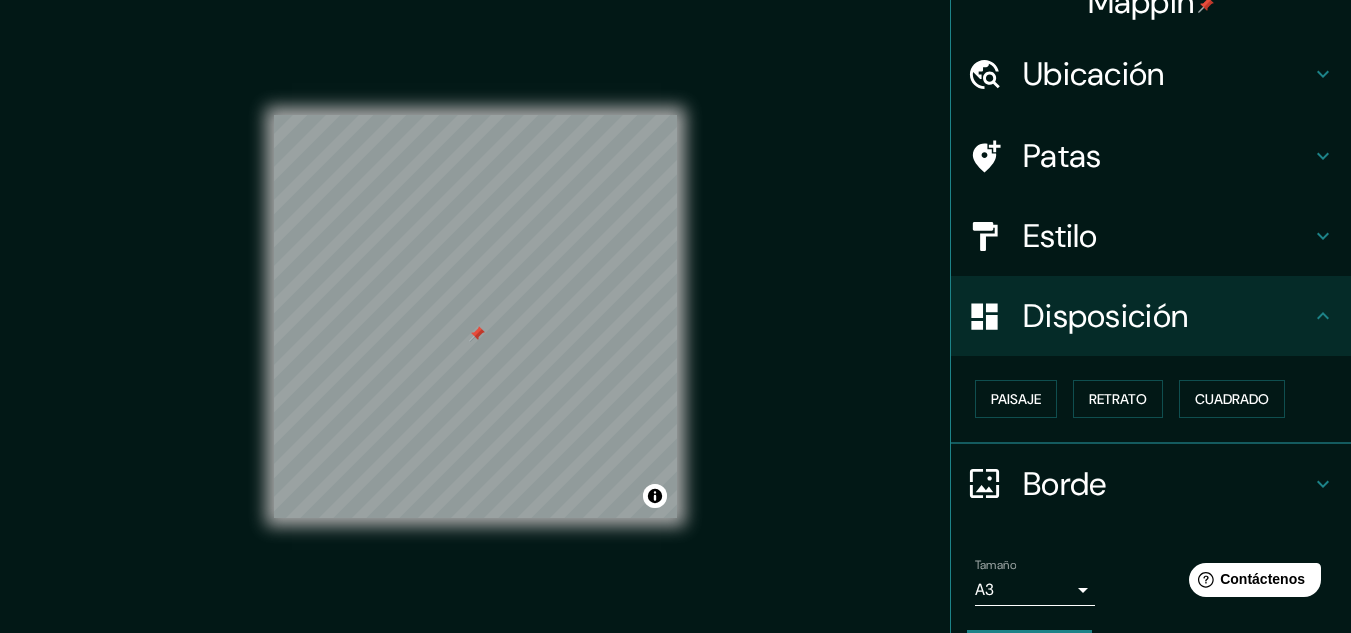 scroll, scrollTop: 0, scrollLeft: 0, axis: both 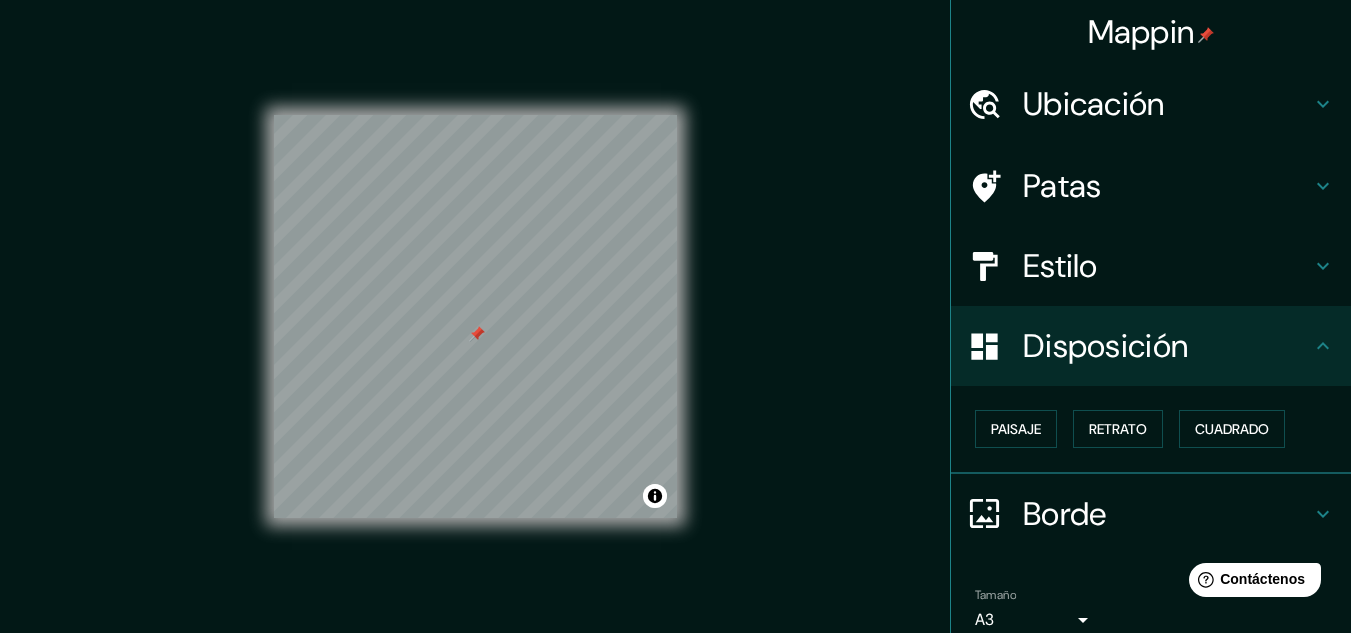 click on "Ubicación" at bounding box center [1167, 104] 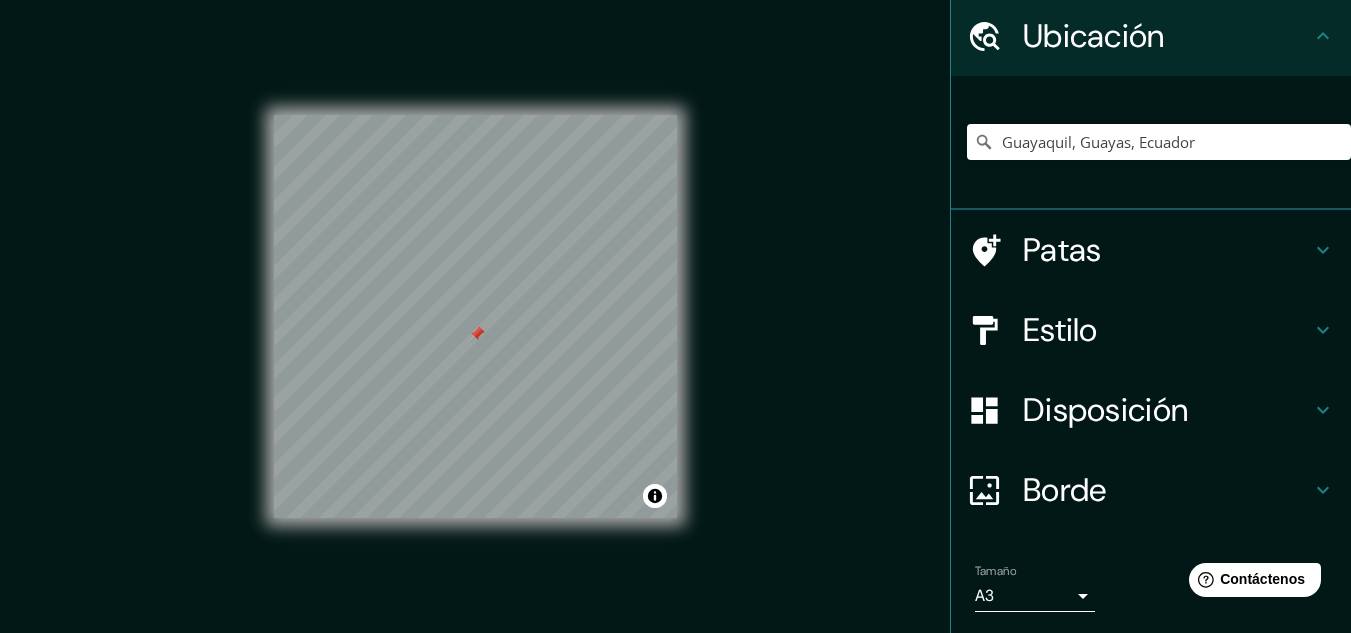 scroll, scrollTop: 133, scrollLeft: 0, axis: vertical 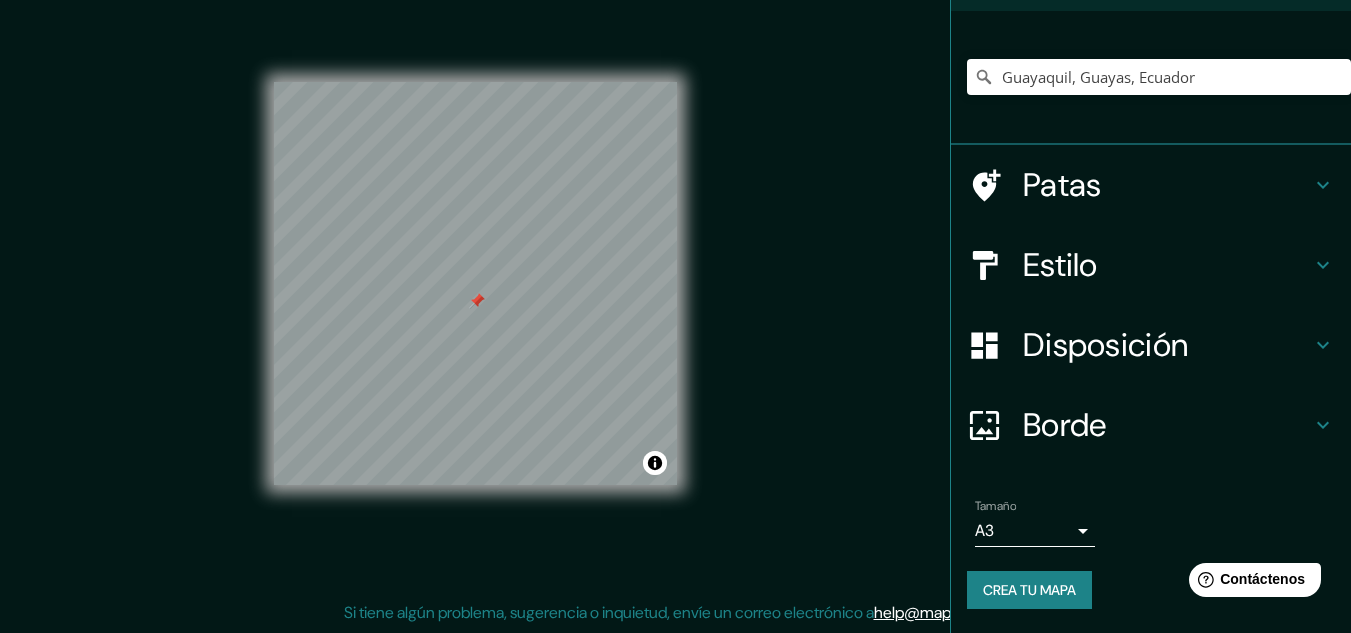 click on "Crea tu mapa" at bounding box center [1029, 590] 